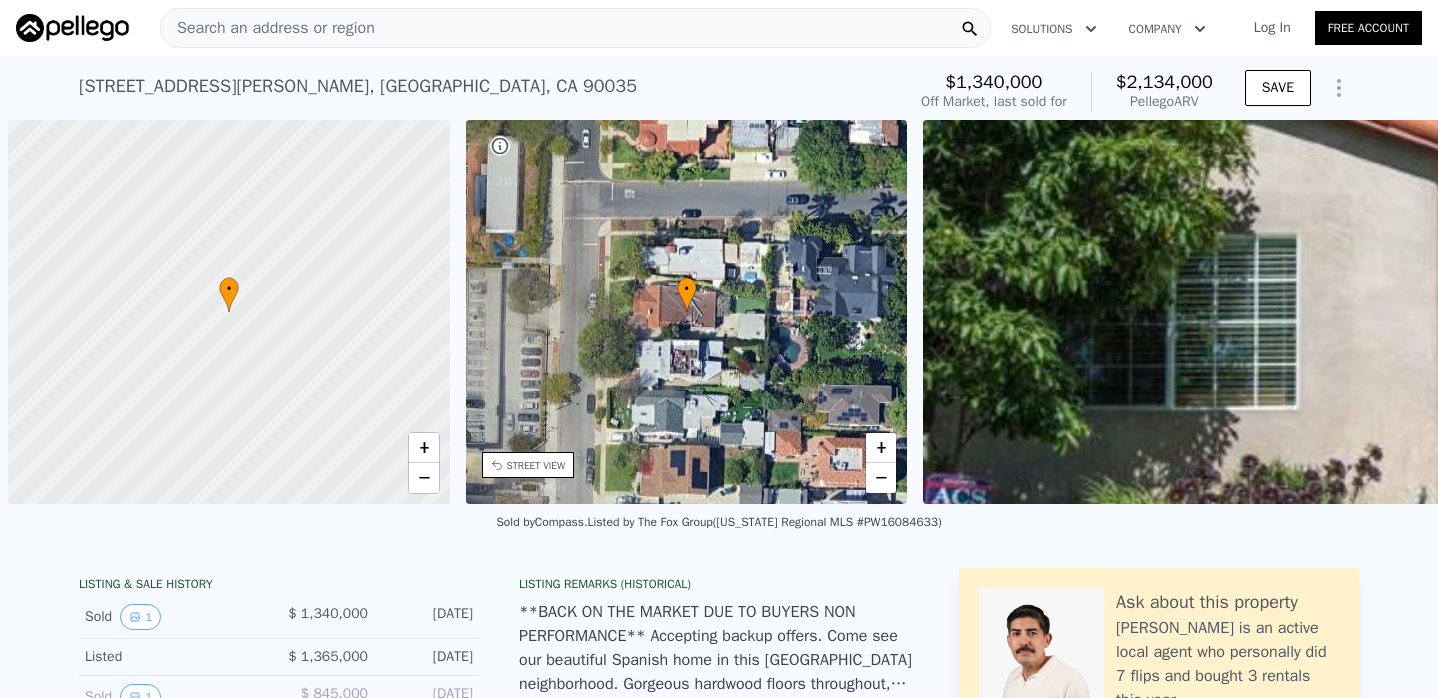 scroll, scrollTop: 0, scrollLeft: 0, axis: both 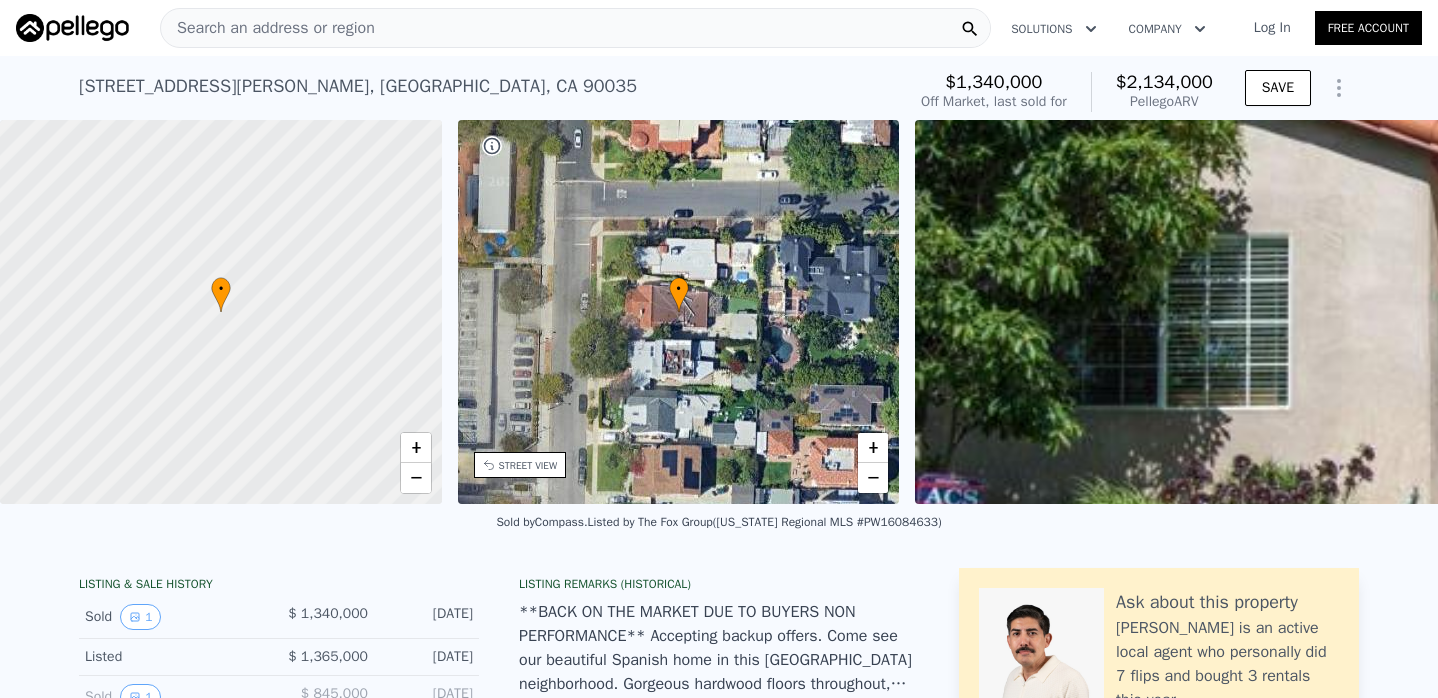 click on "Search an address or region" at bounding box center [268, 28] 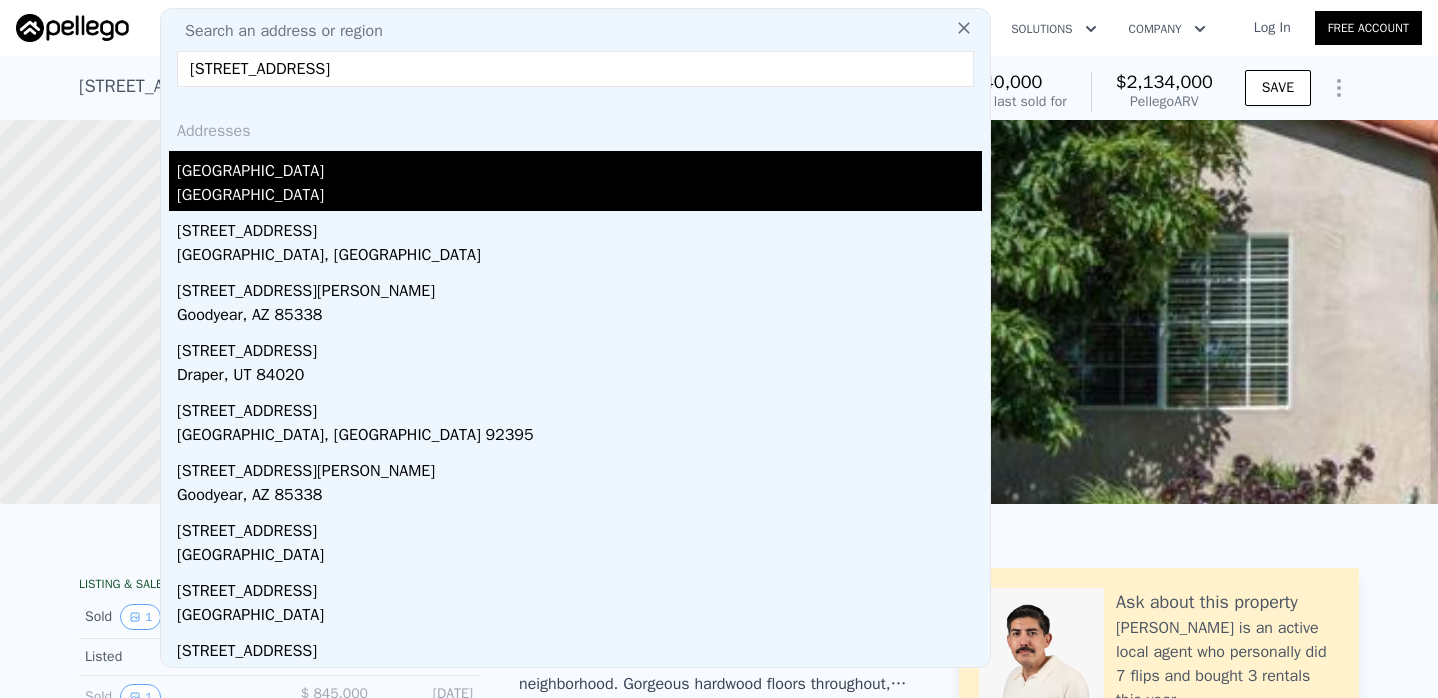 type on "[STREET_ADDRESS]" 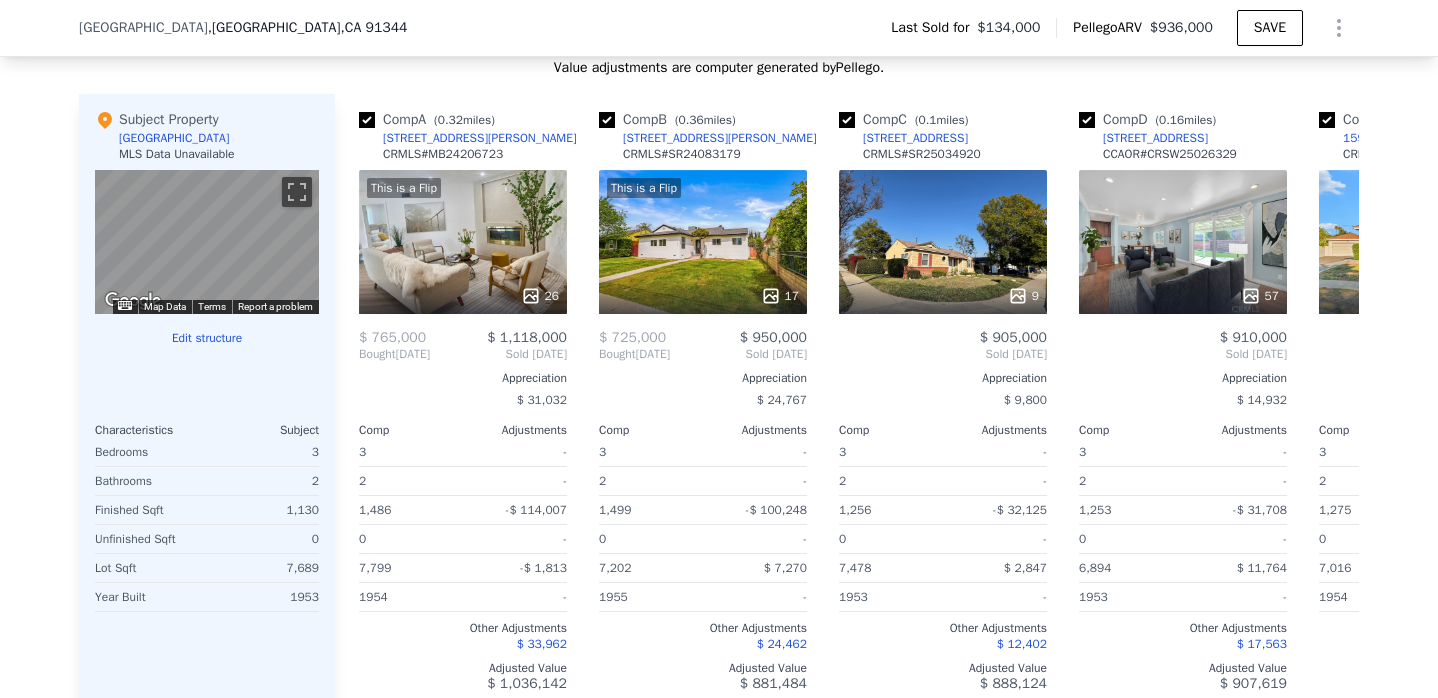 scroll, scrollTop: 1946, scrollLeft: 0, axis: vertical 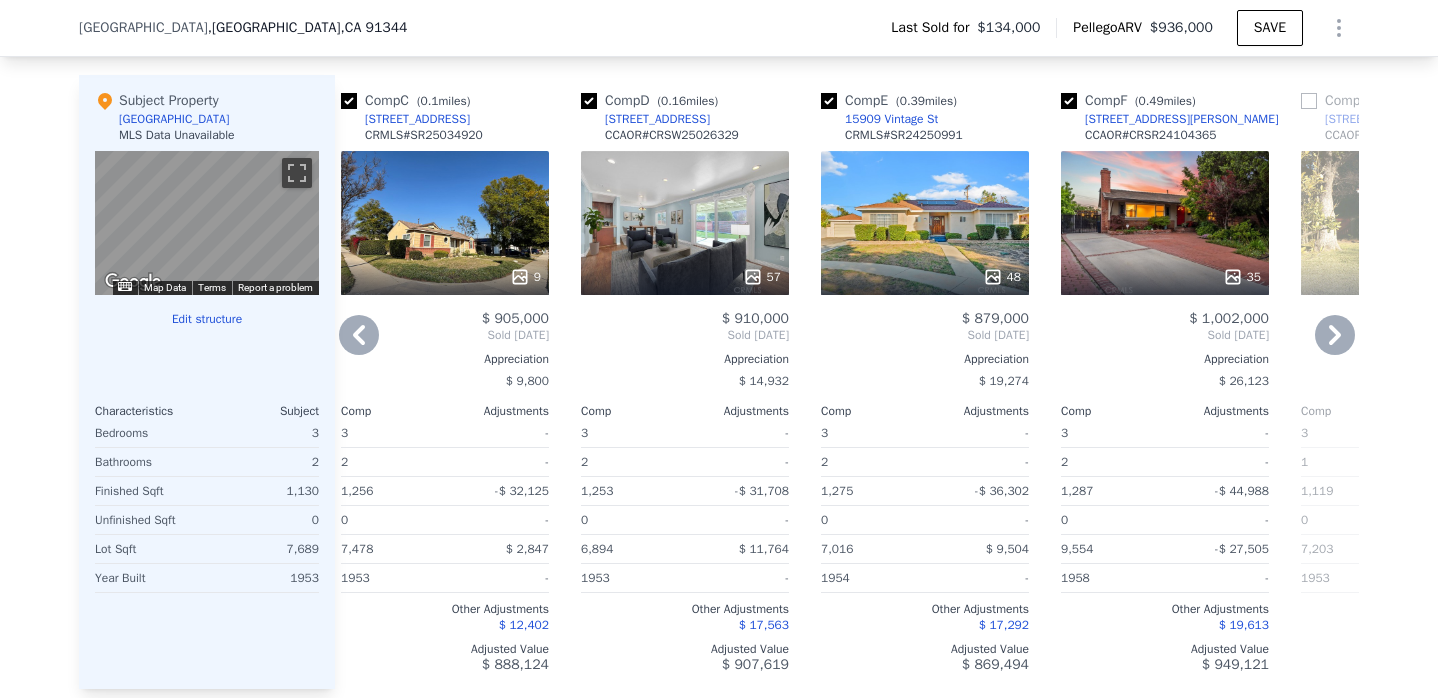 click on "9" at bounding box center (445, 223) 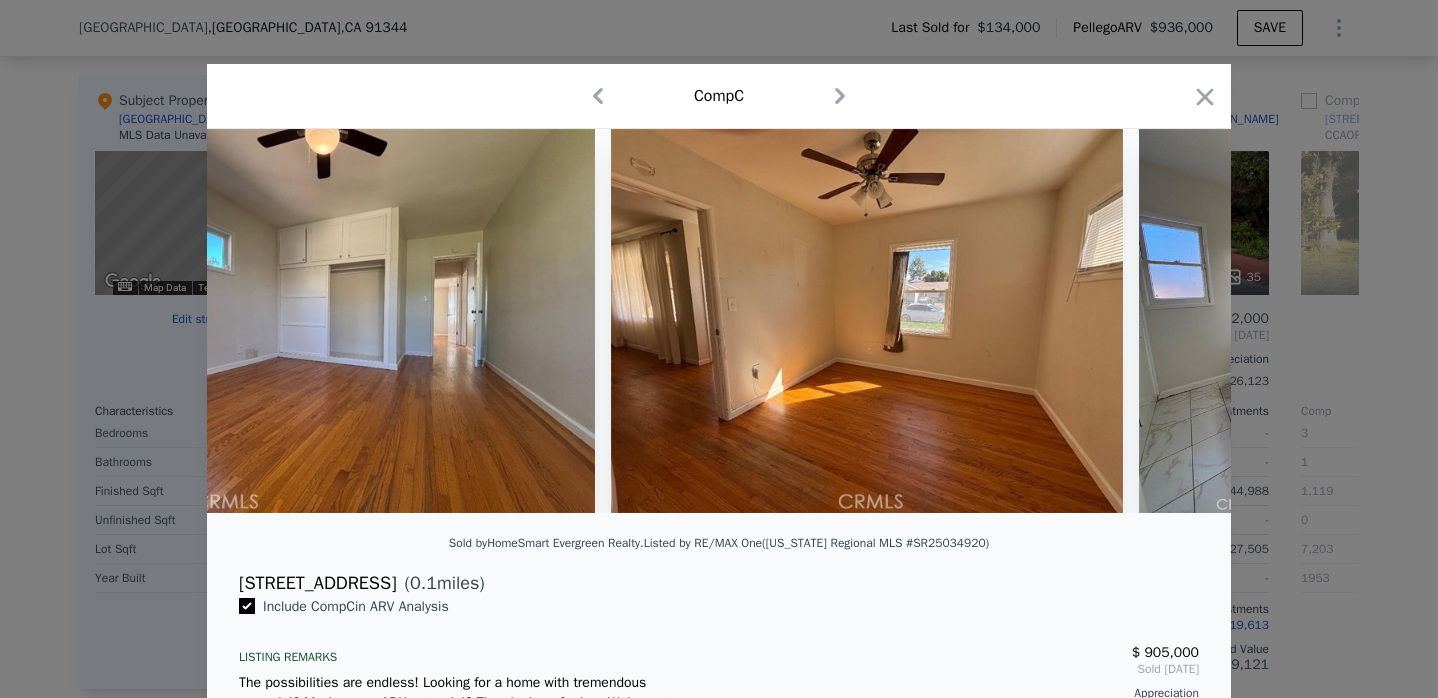 scroll, scrollTop: 0, scrollLeft: 2368, axis: horizontal 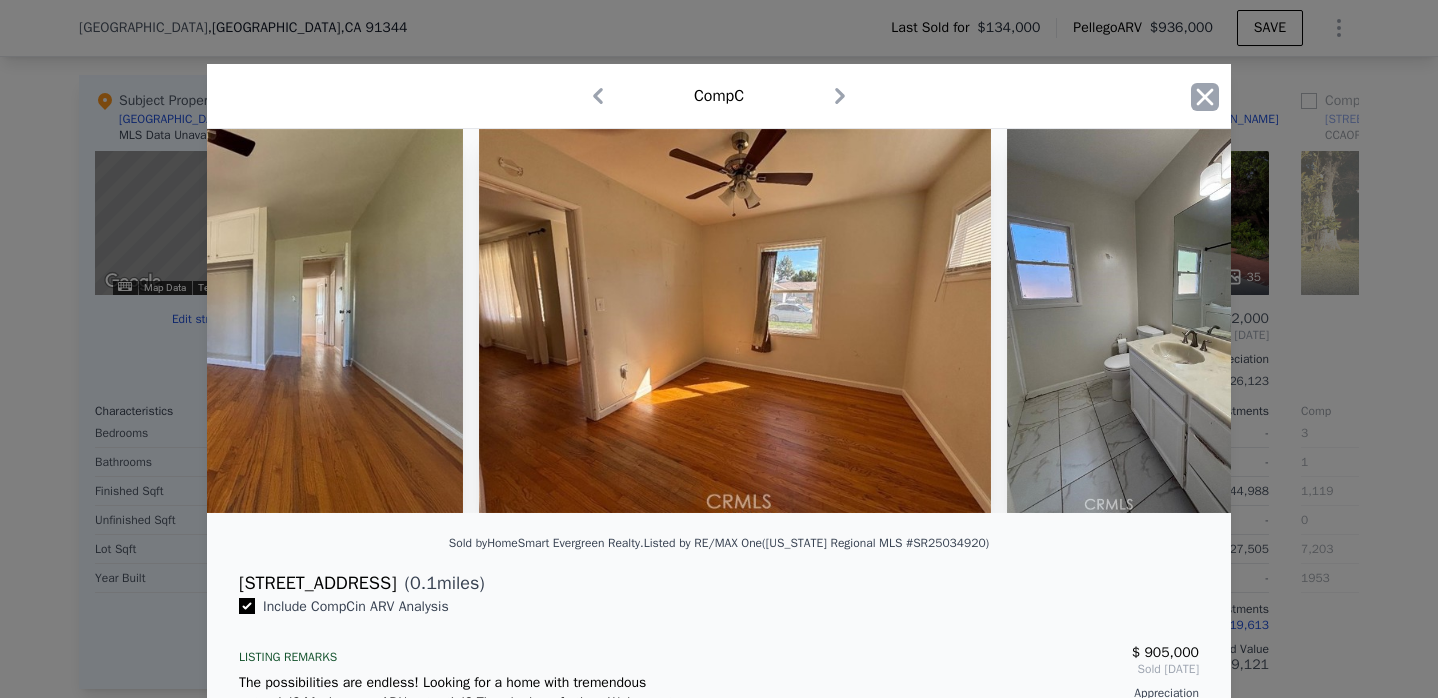 click 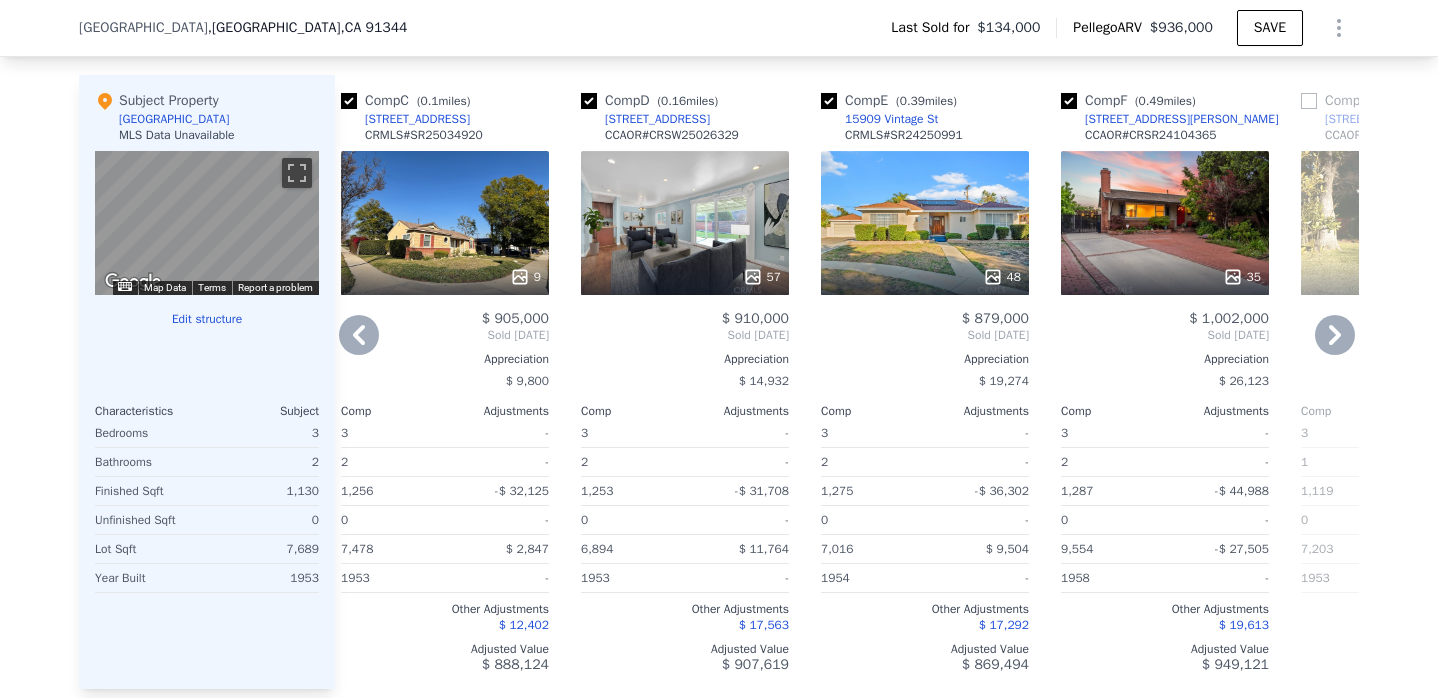 click on "57" at bounding box center [685, 223] 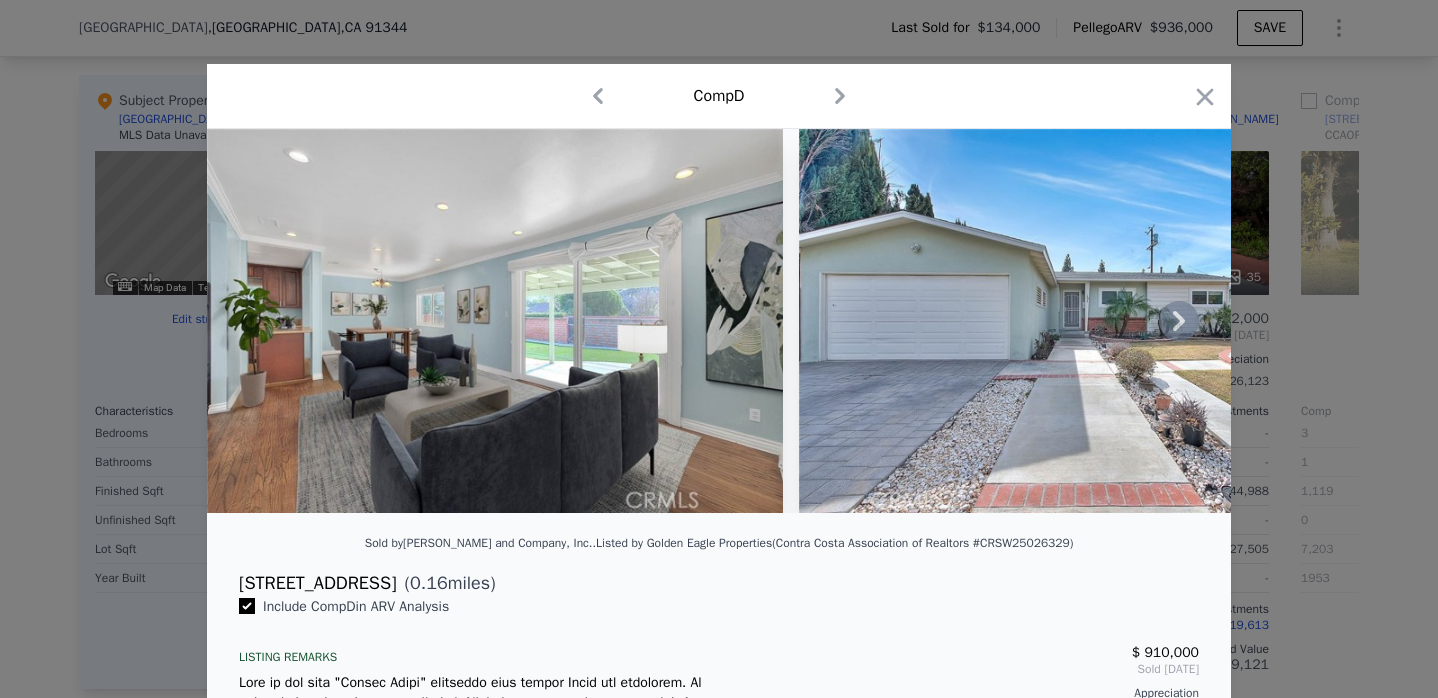 scroll, scrollTop: 1, scrollLeft: 0, axis: vertical 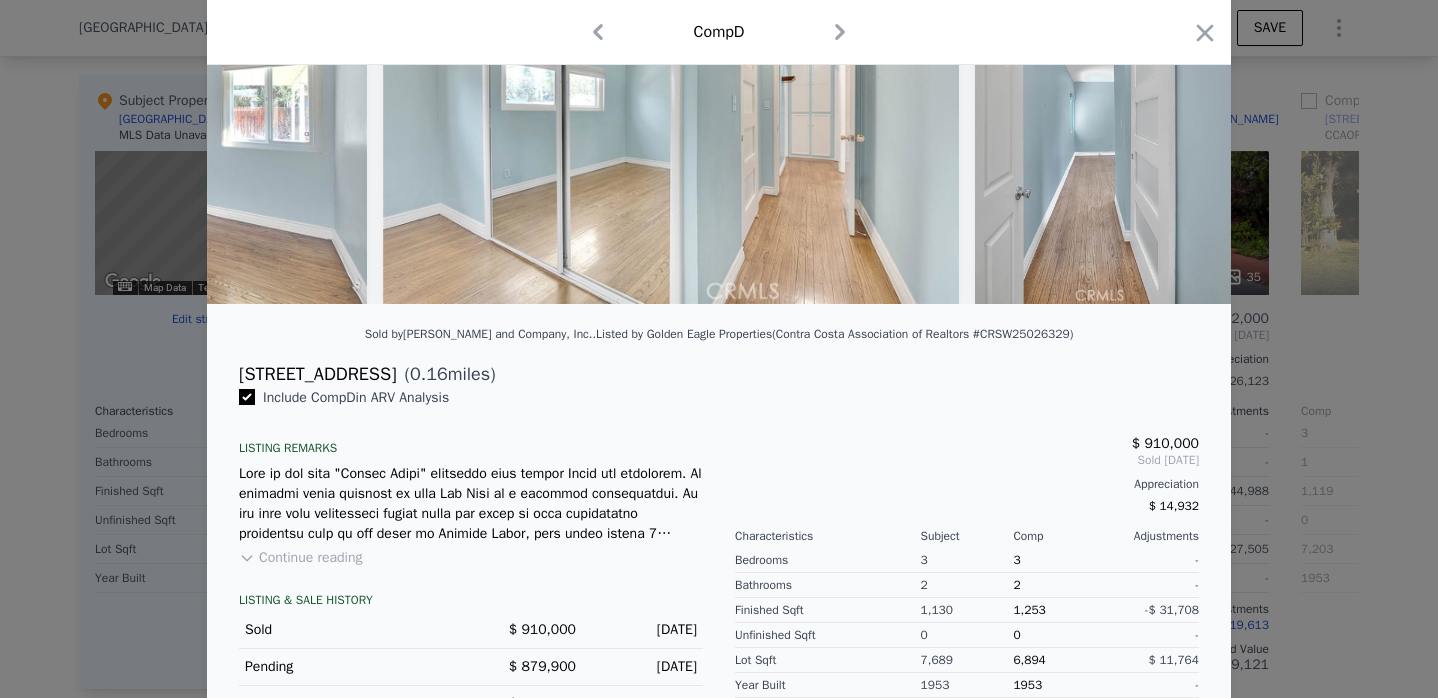 click on "Continue reading" at bounding box center [300, 558] 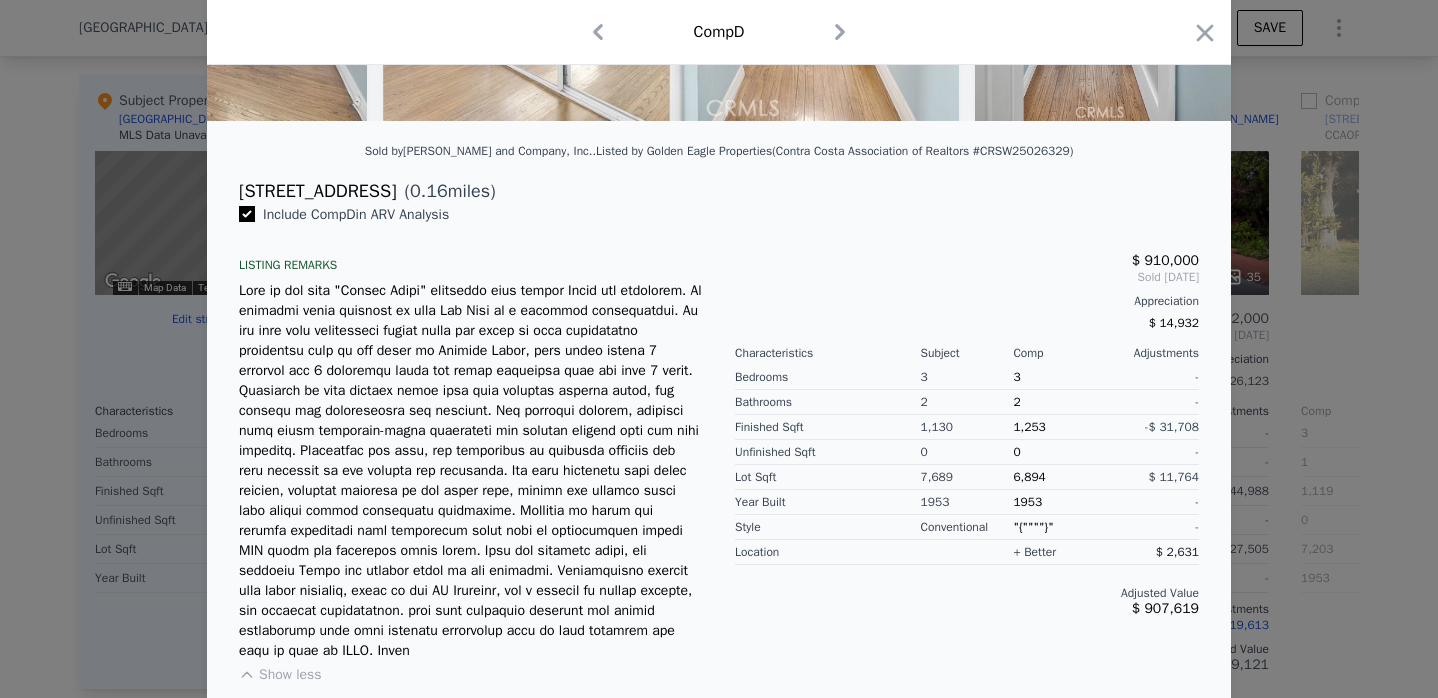 scroll, scrollTop: 398, scrollLeft: 0, axis: vertical 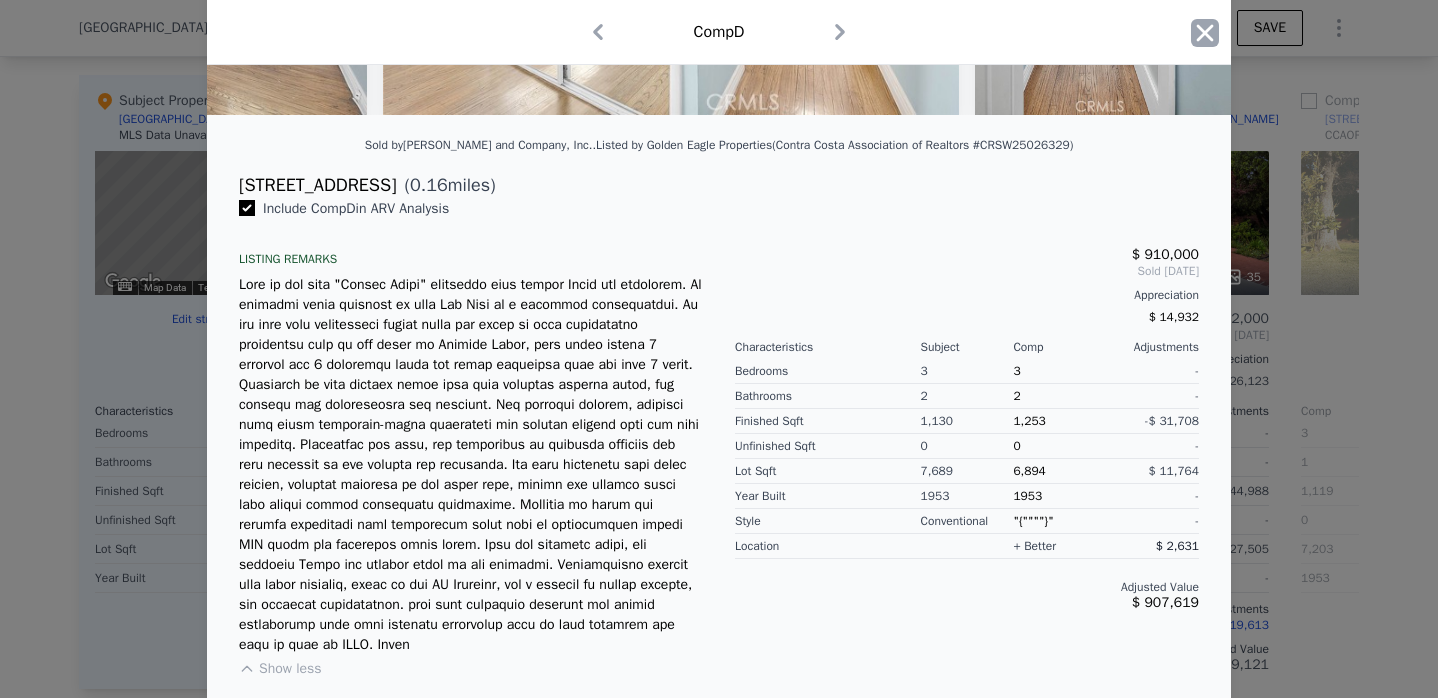 click 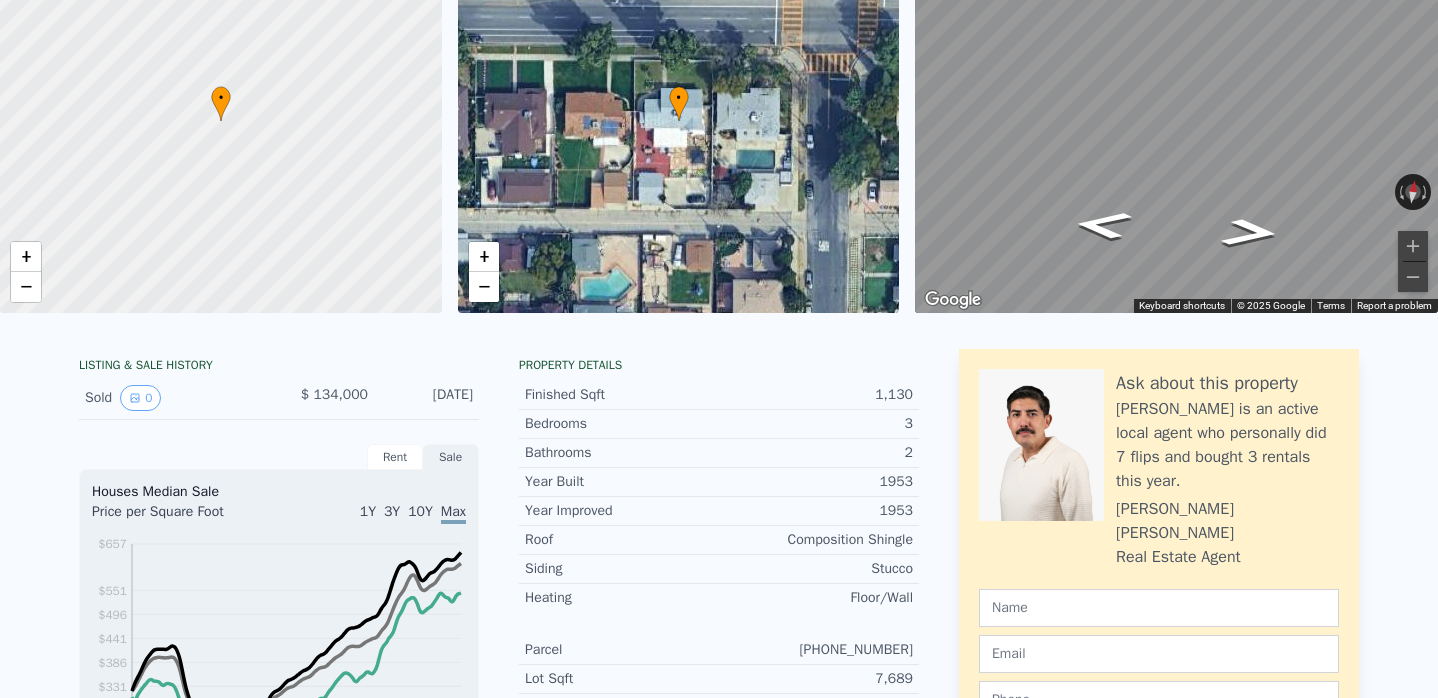scroll, scrollTop: 65, scrollLeft: 0, axis: vertical 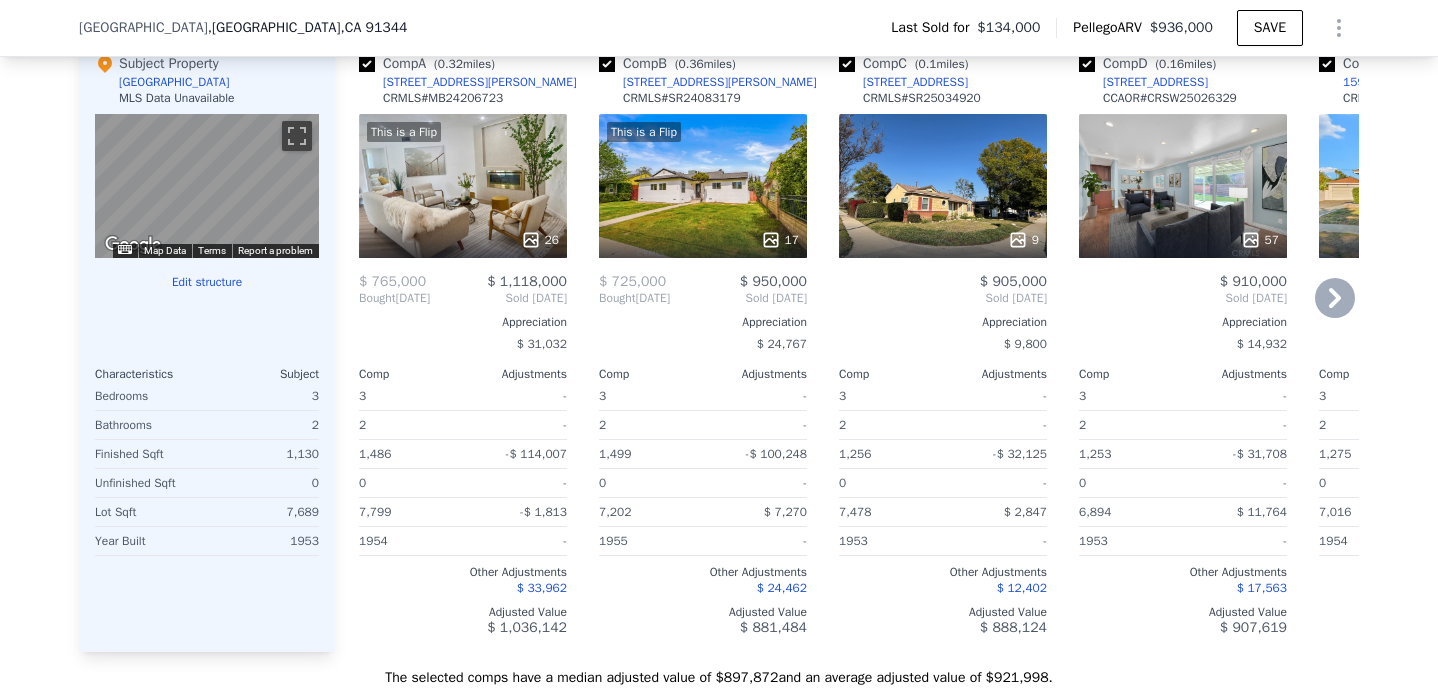 click on "This is a Flip 26" at bounding box center (463, 186) 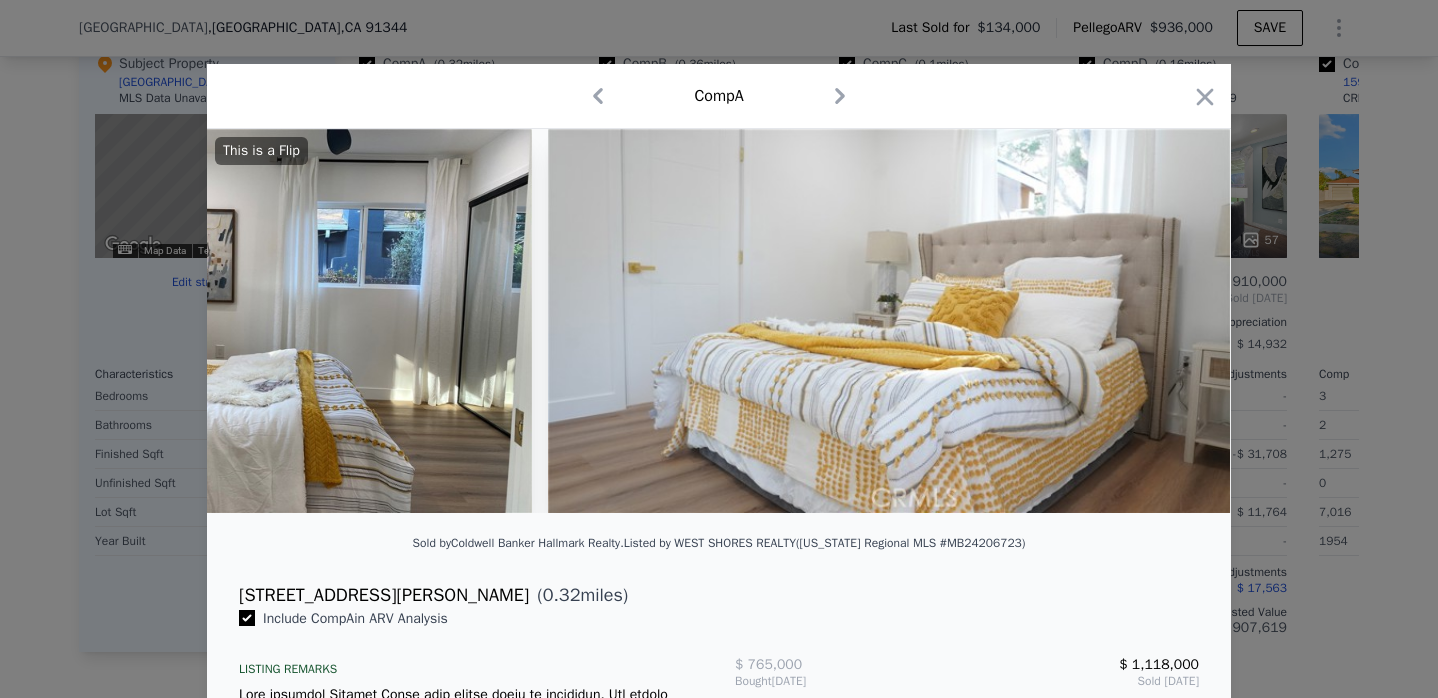 scroll, scrollTop: 0, scrollLeft: 5130, axis: horizontal 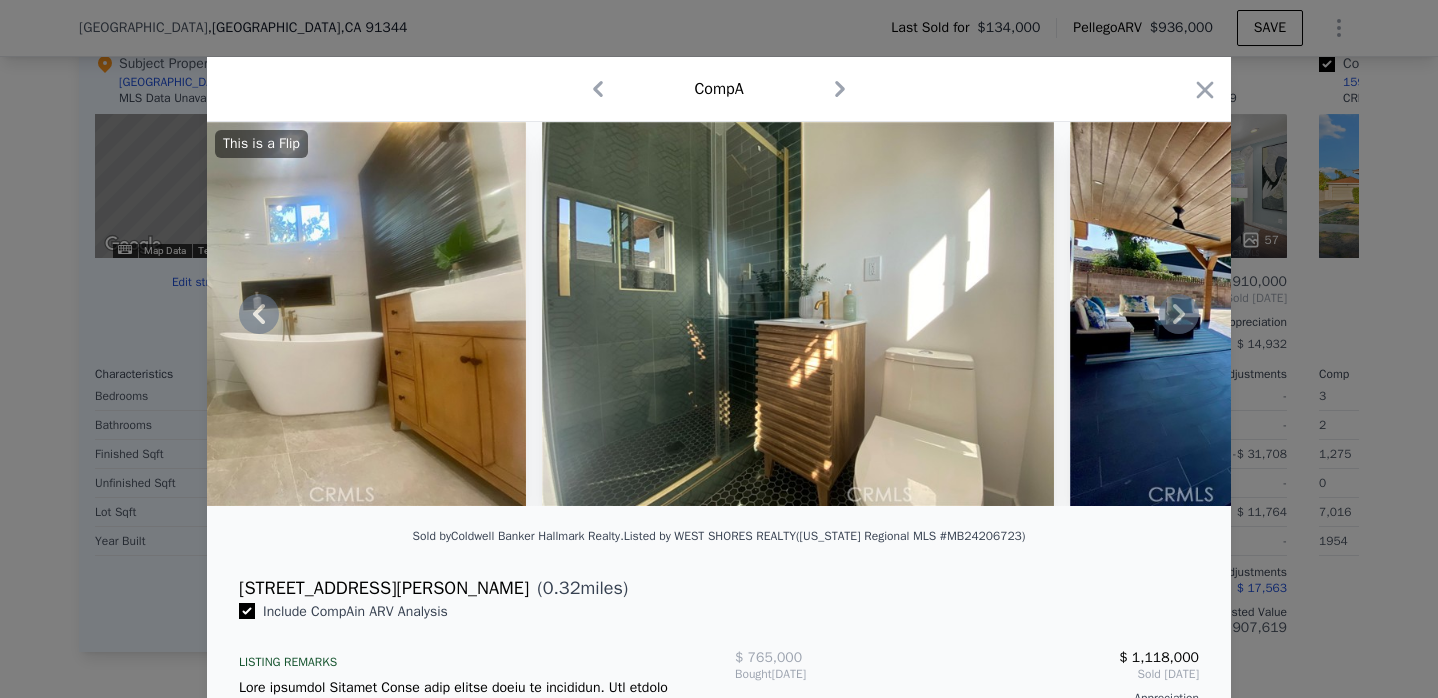 click 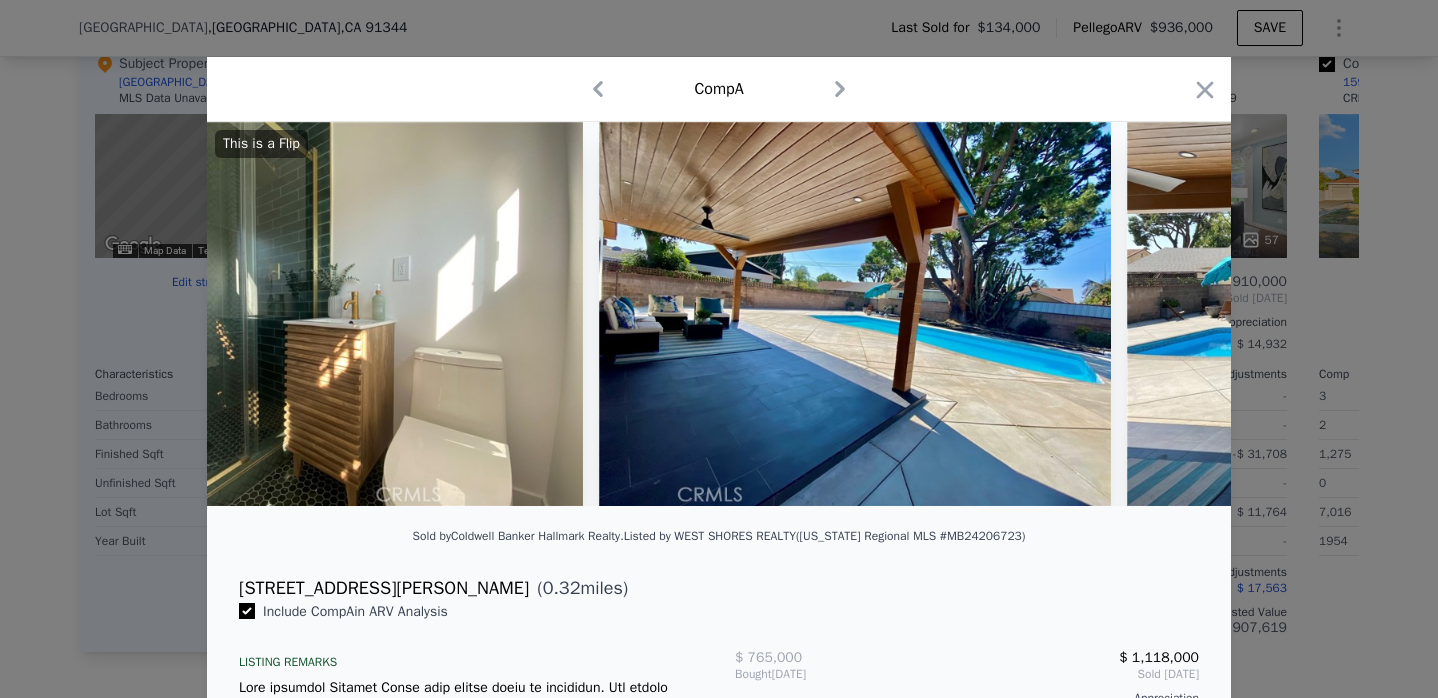 scroll, scrollTop: 0, scrollLeft: 8406, axis: horizontal 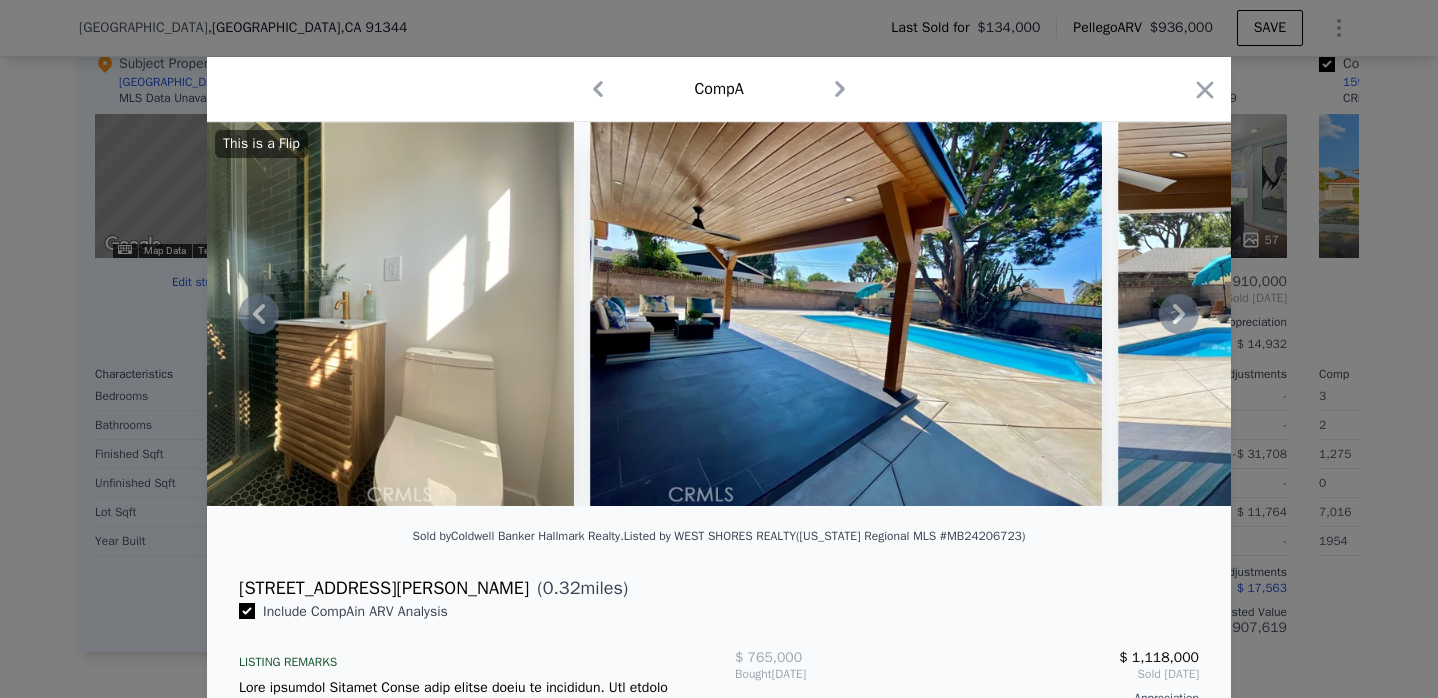 click 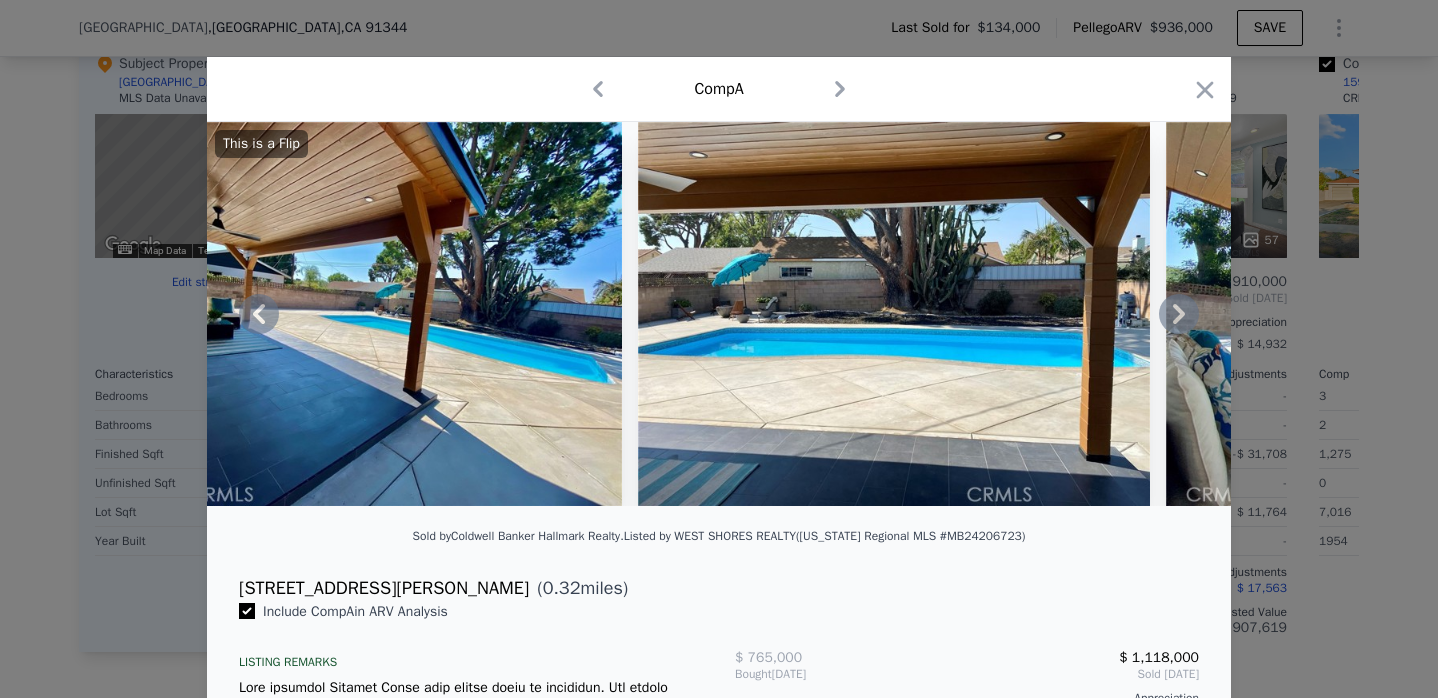 click 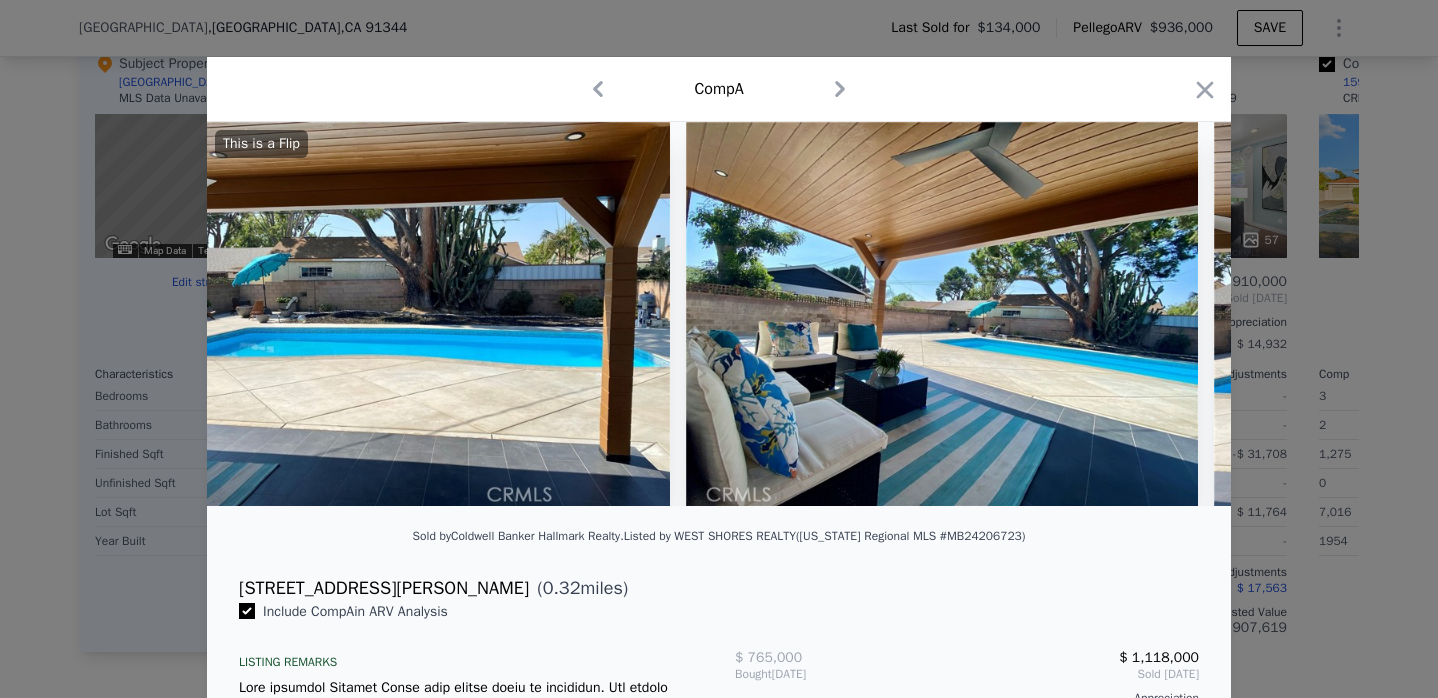 click at bounding box center [942, 314] 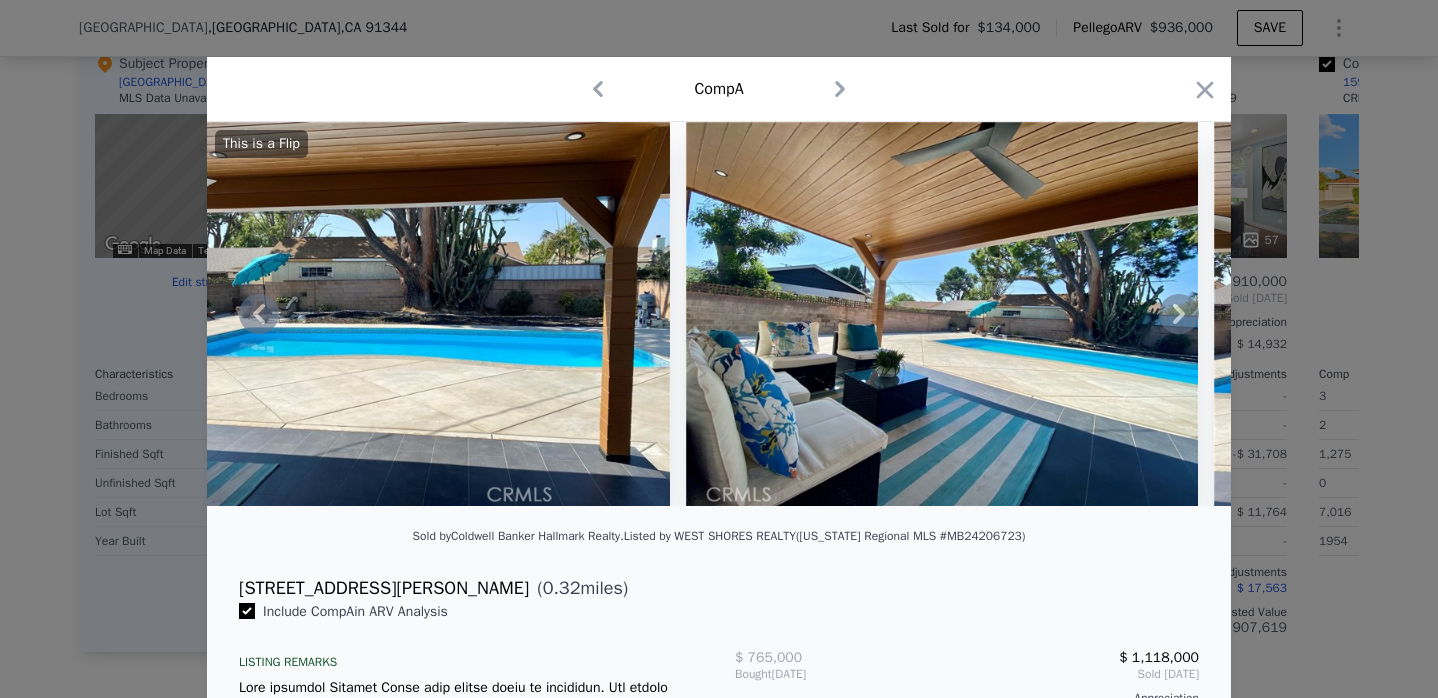 click 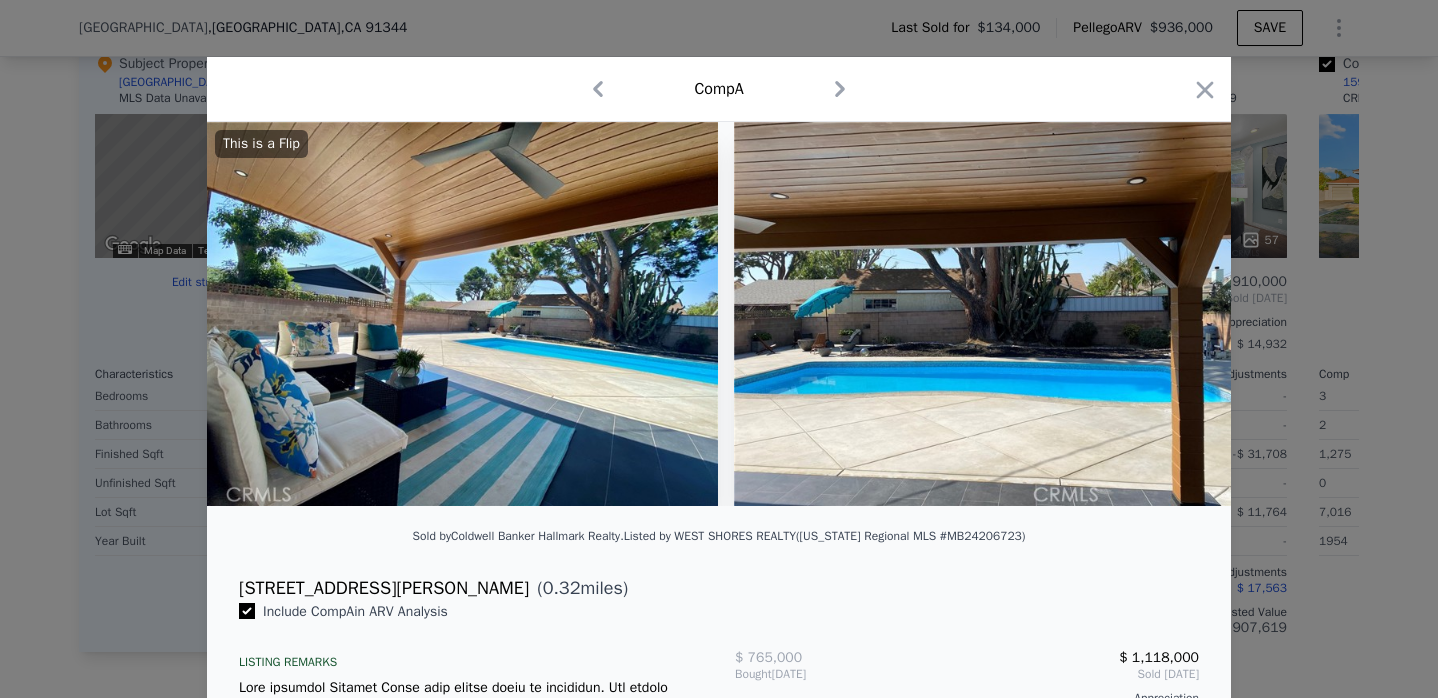 click at bounding box center (990, 314) 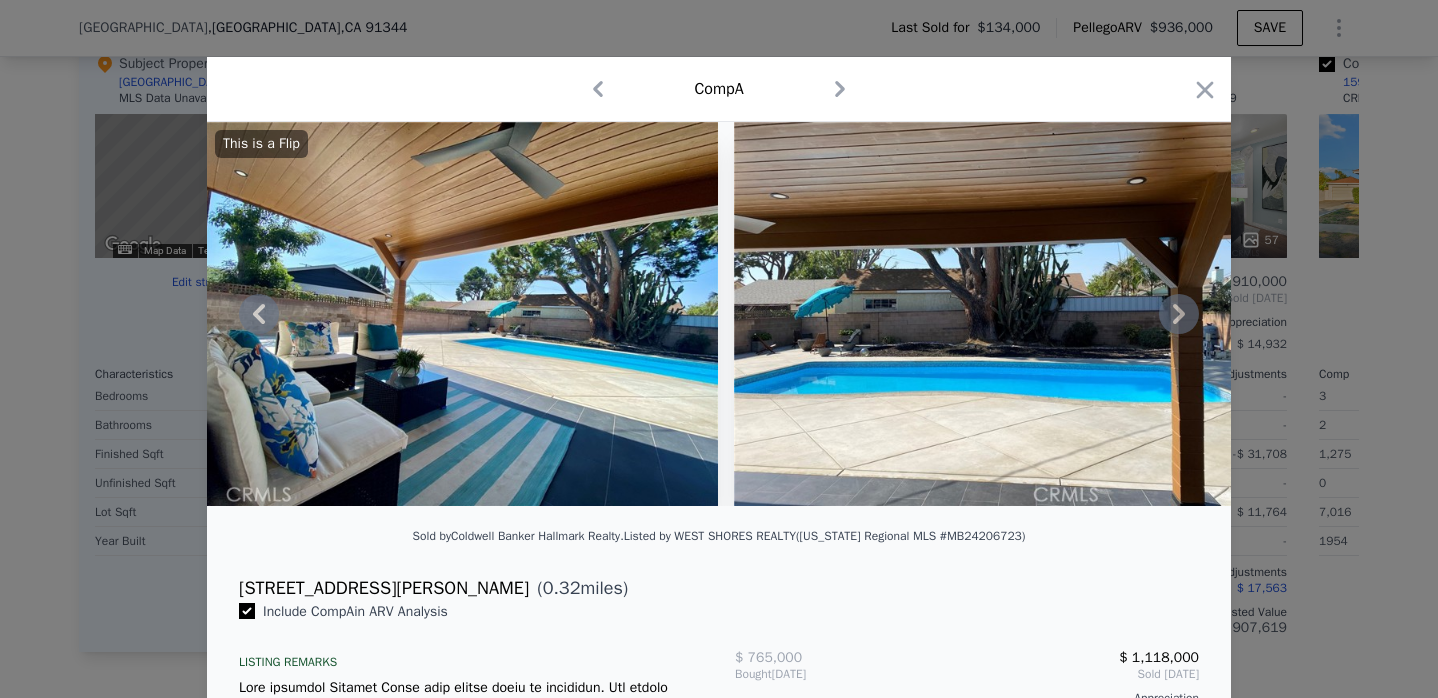 click 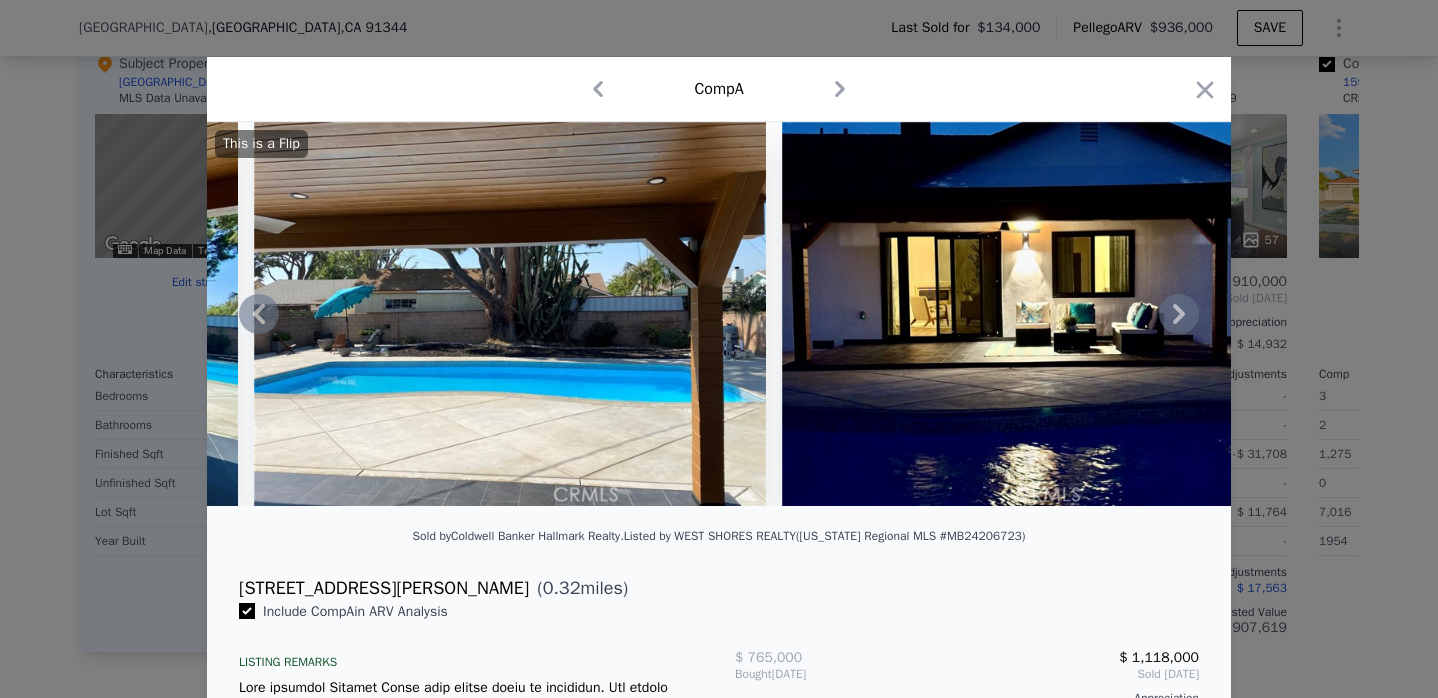 click 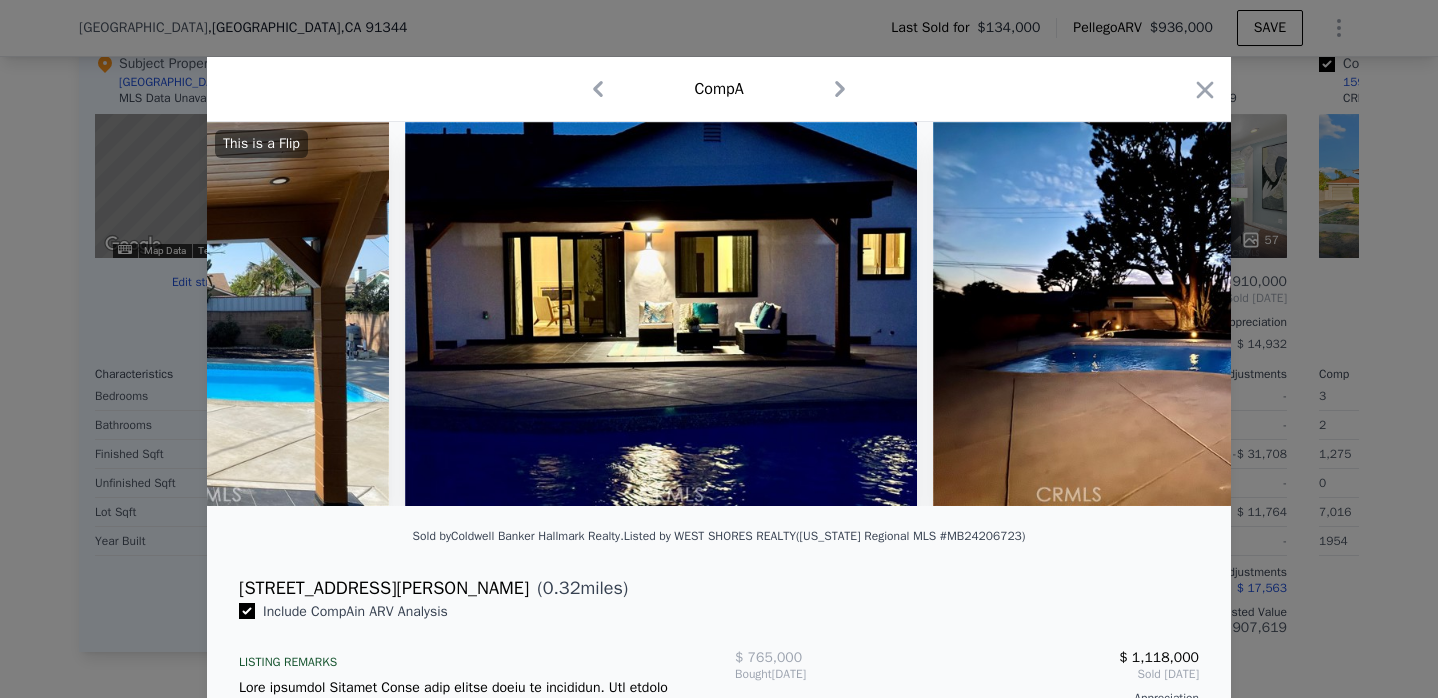 scroll, scrollTop: 0, scrollLeft: 10806, axis: horizontal 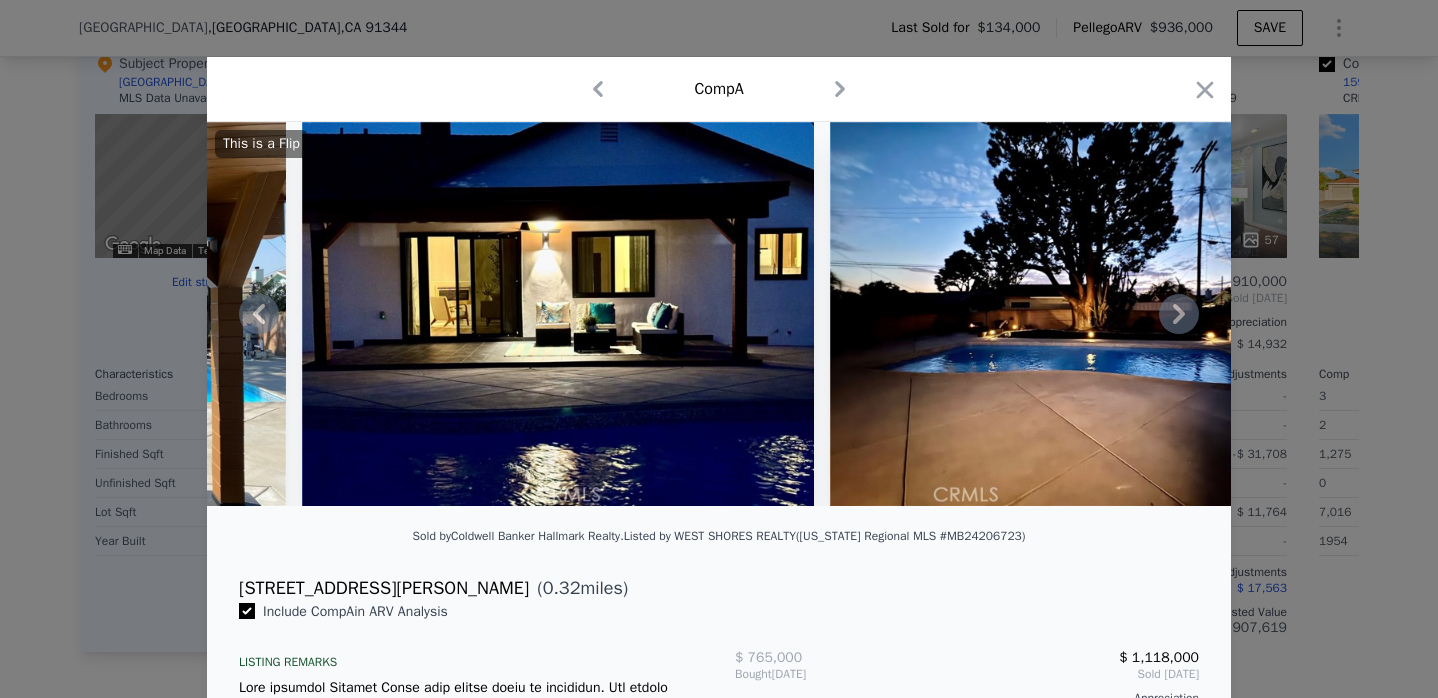click 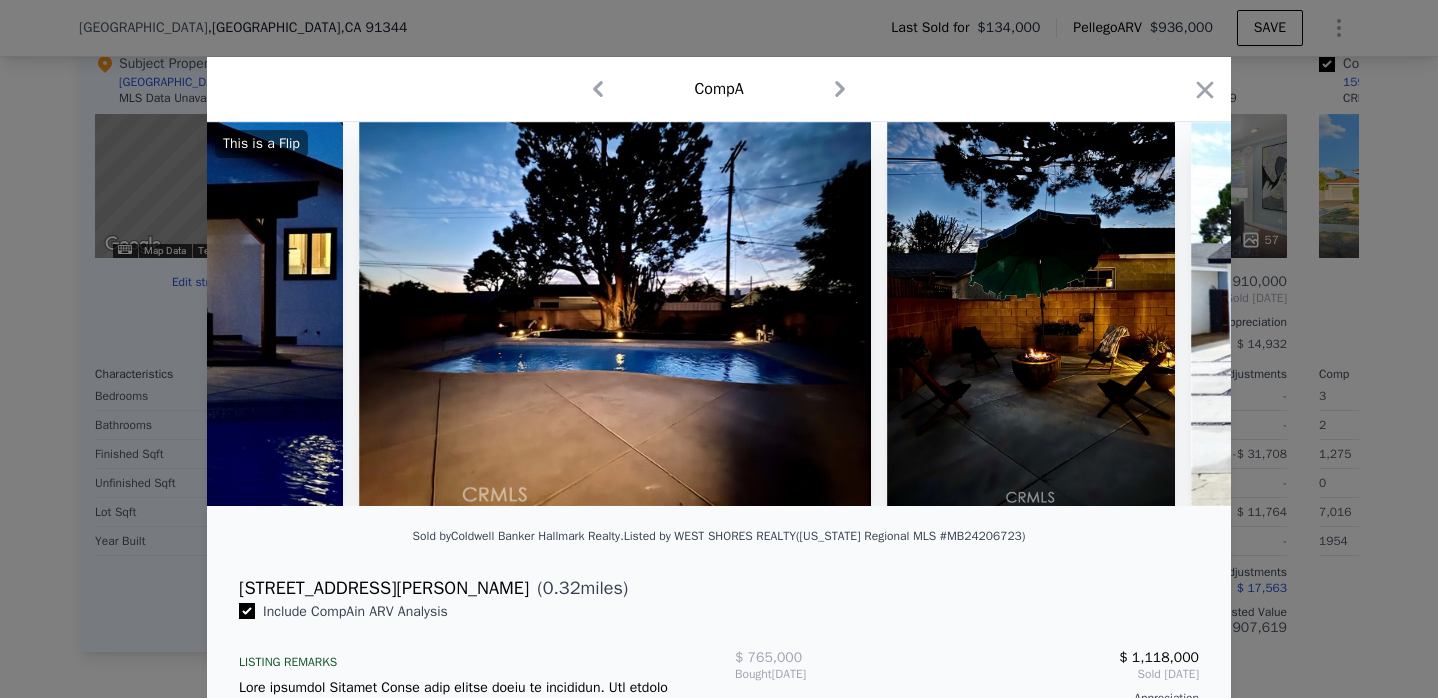 scroll, scrollTop: 0, scrollLeft: 11286, axis: horizontal 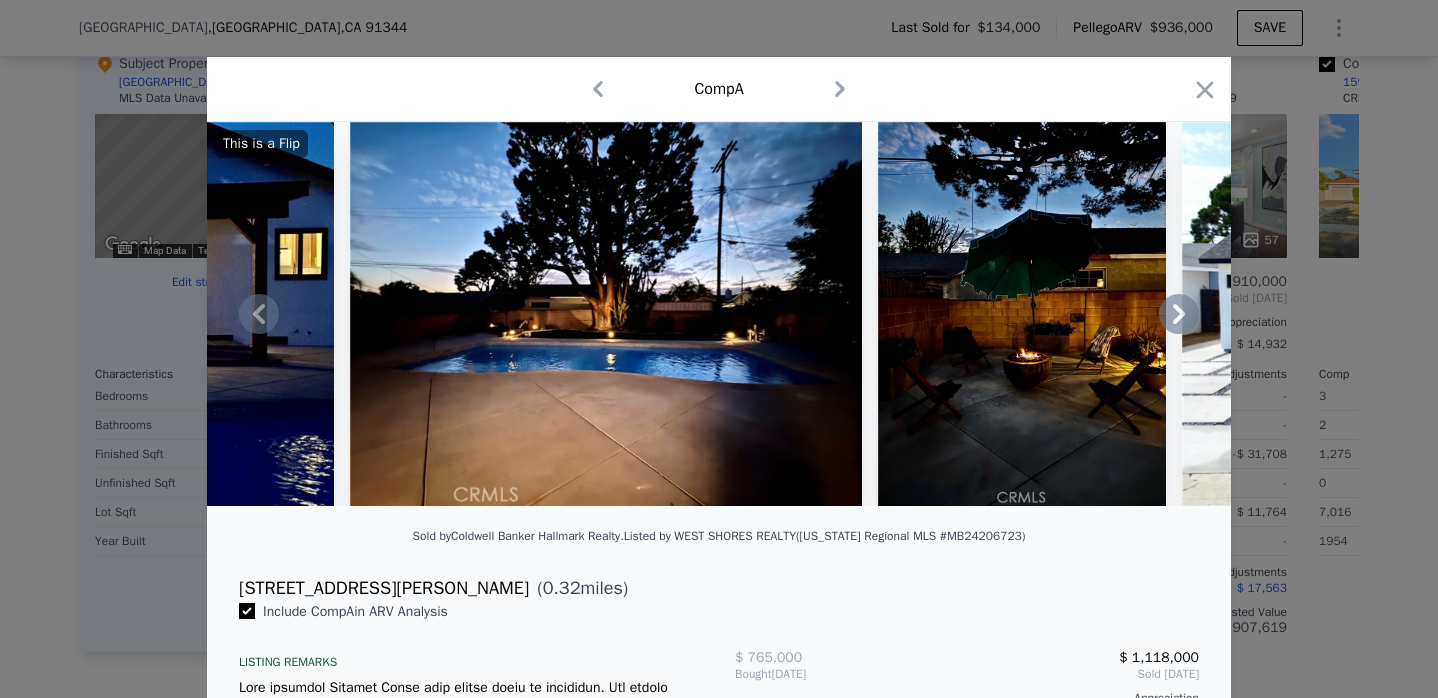 click 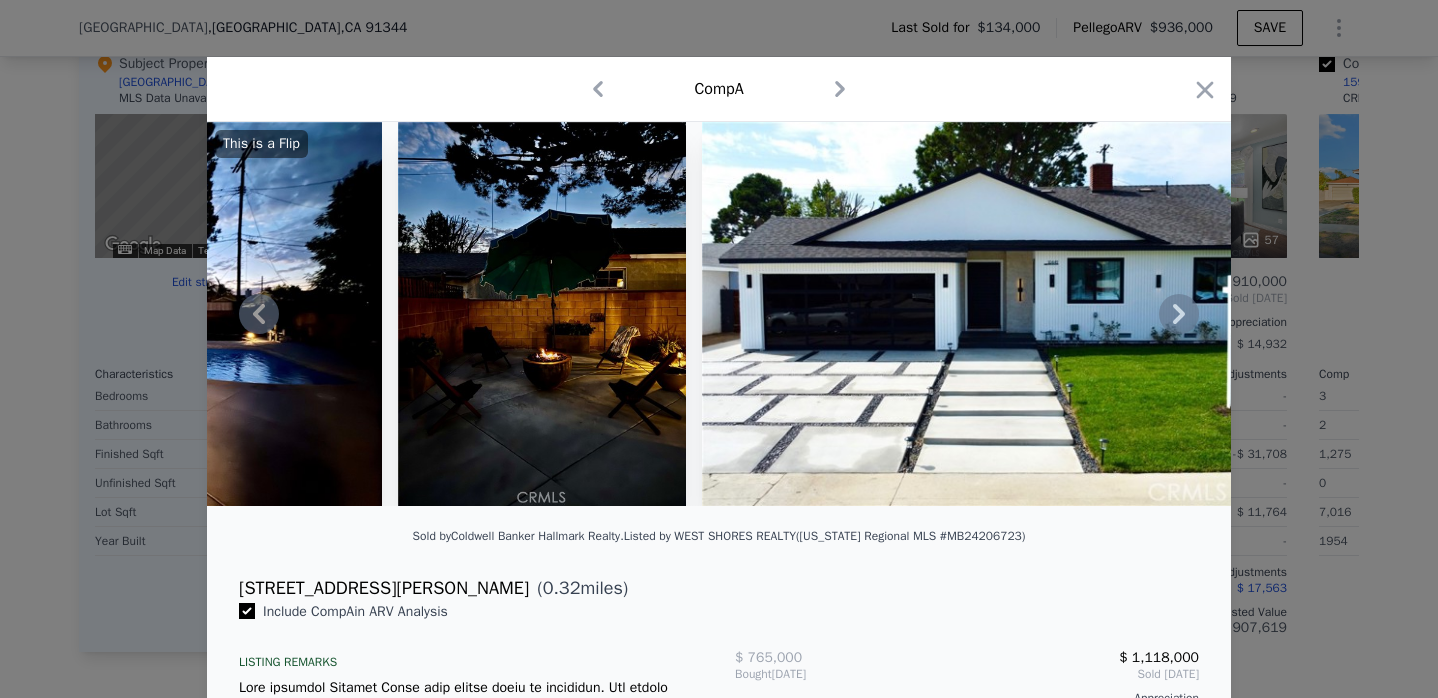 click 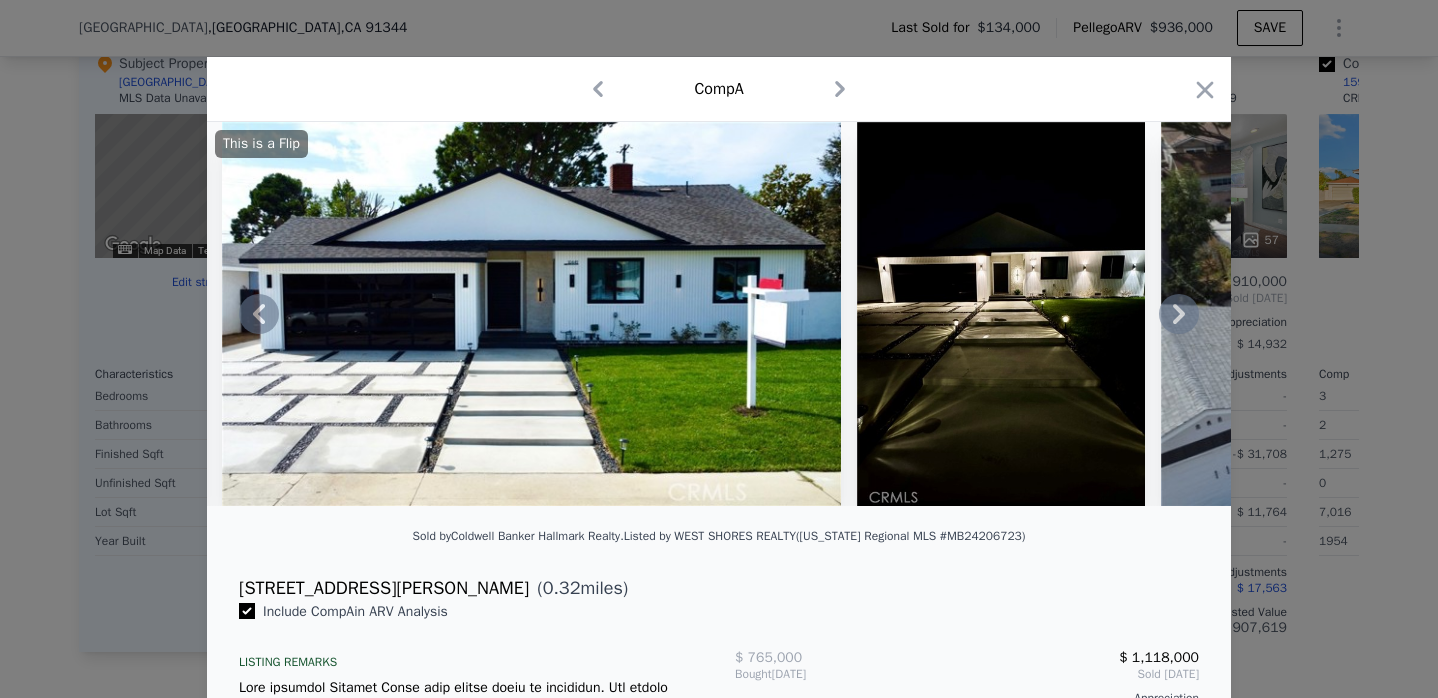 click 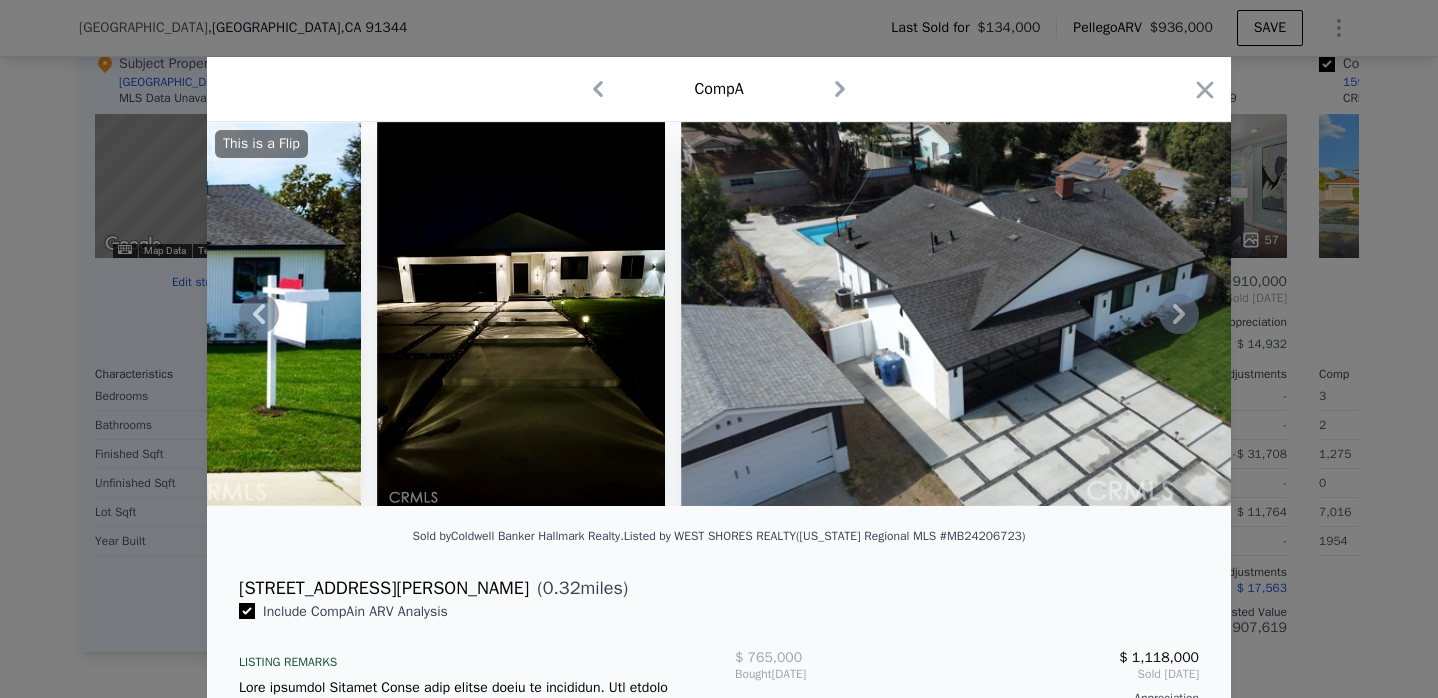 click 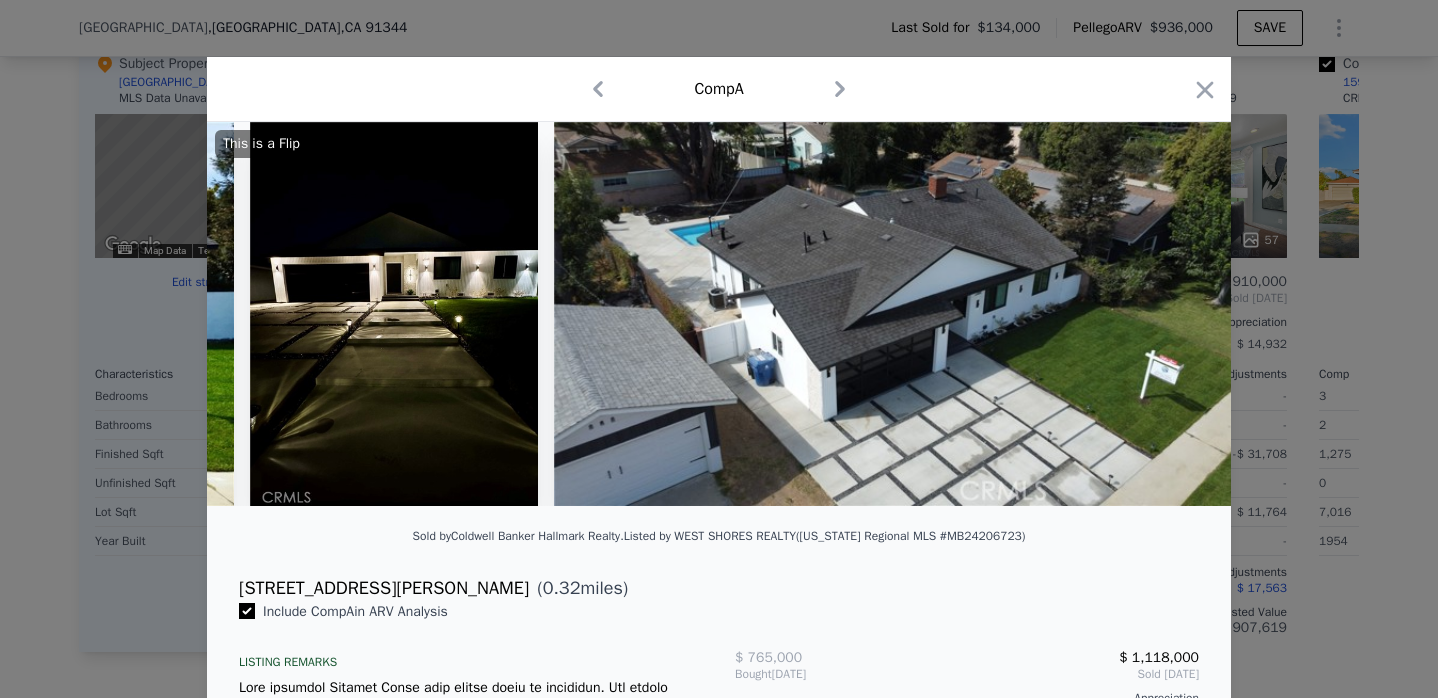 scroll, scrollTop: 0, scrollLeft: 12859, axis: horizontal 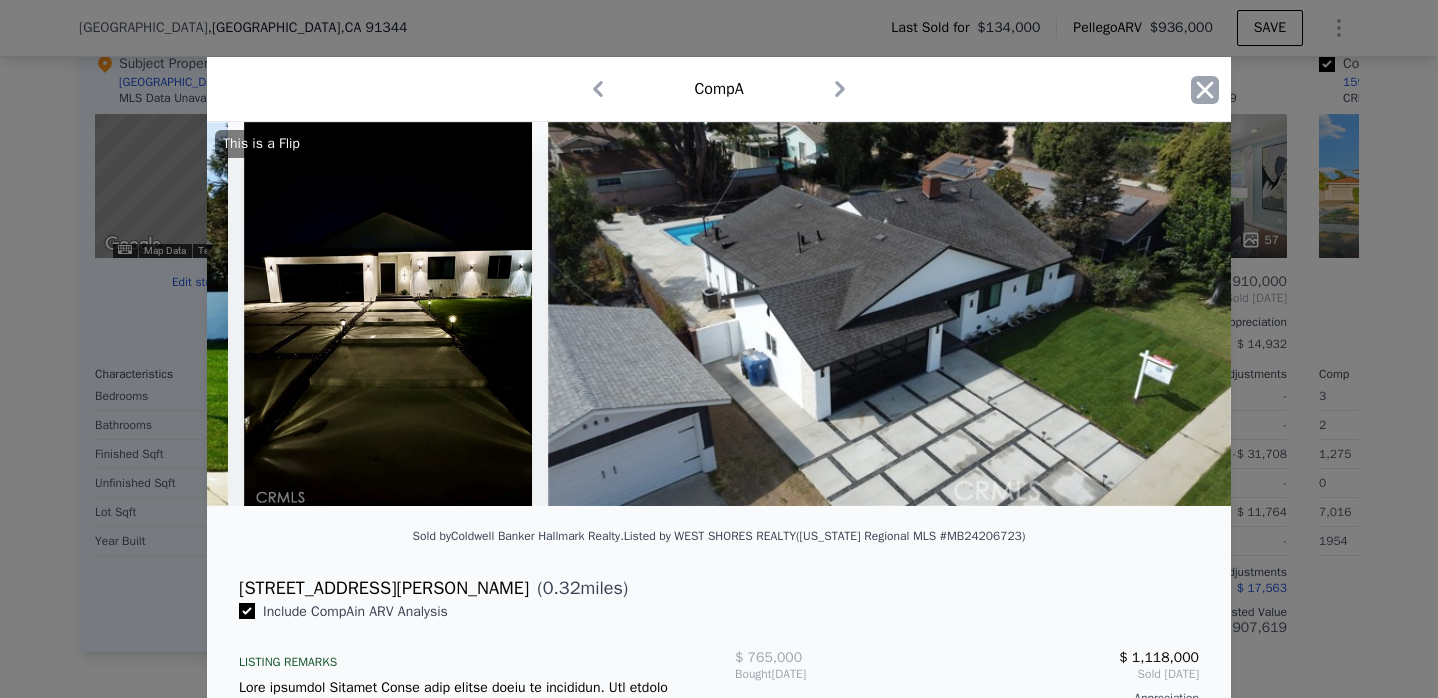 click 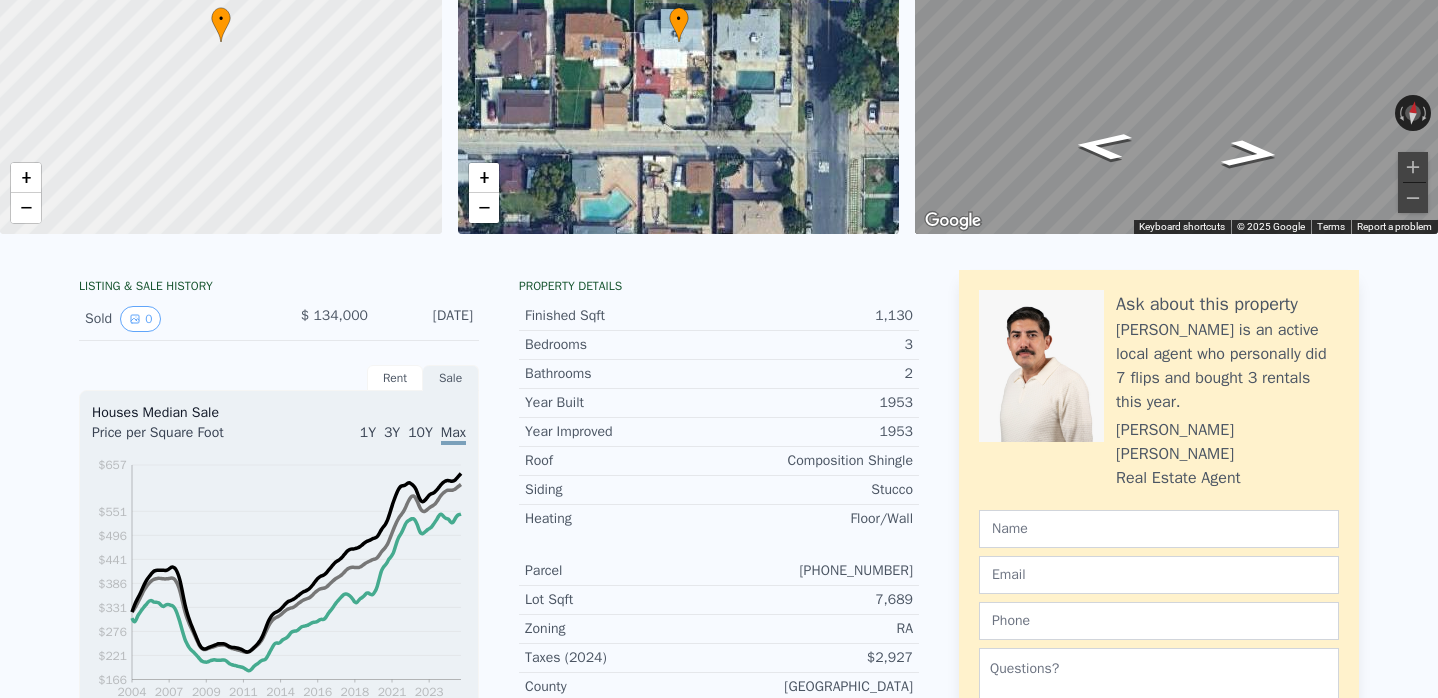 scroll, scrollTop: 0, scrollLeft: 0, axis: both 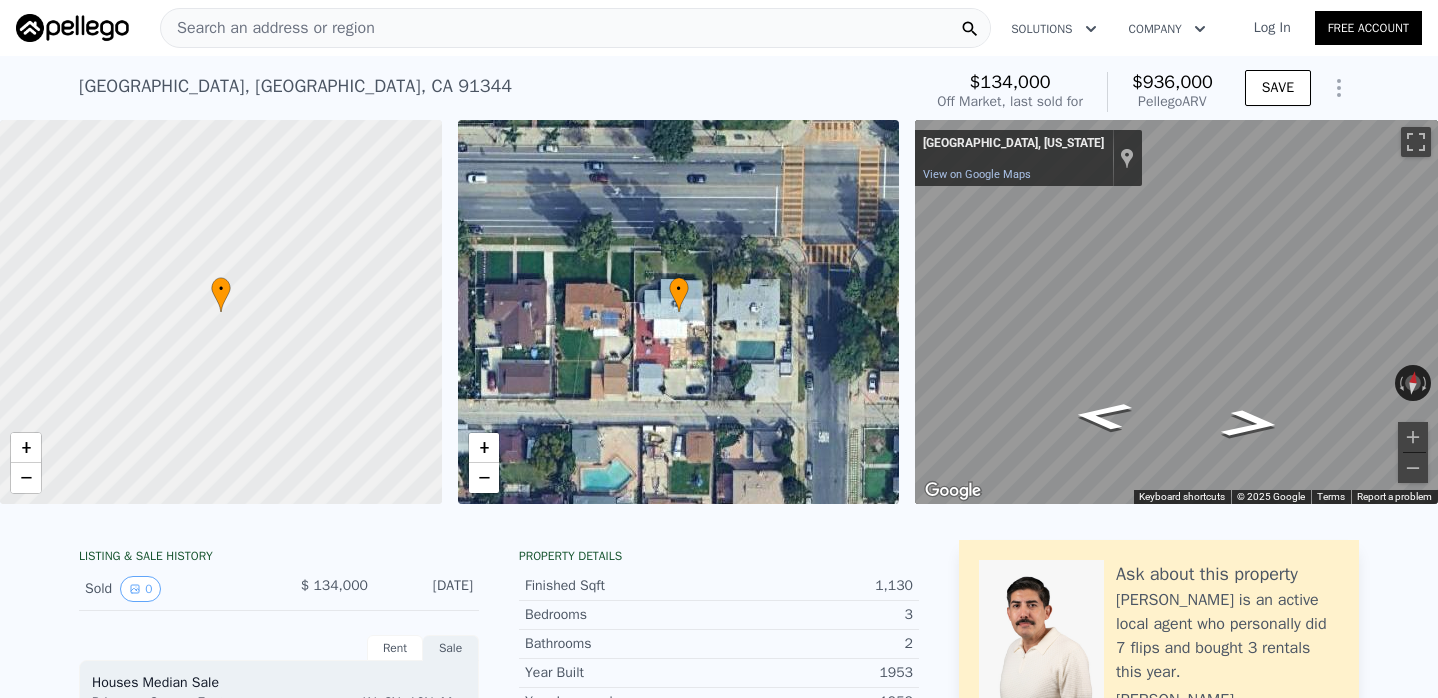 click on "Search an address or region" at bounding box center [575, 28] 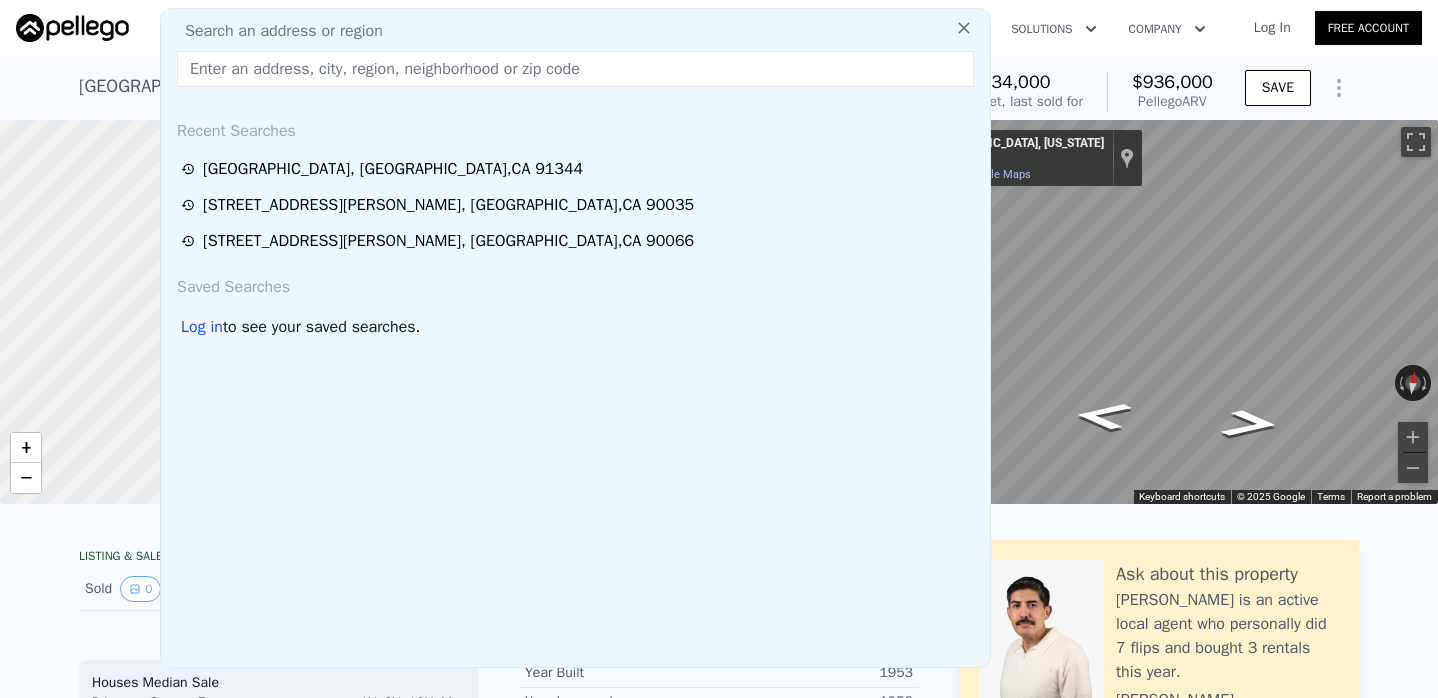 type on "2" 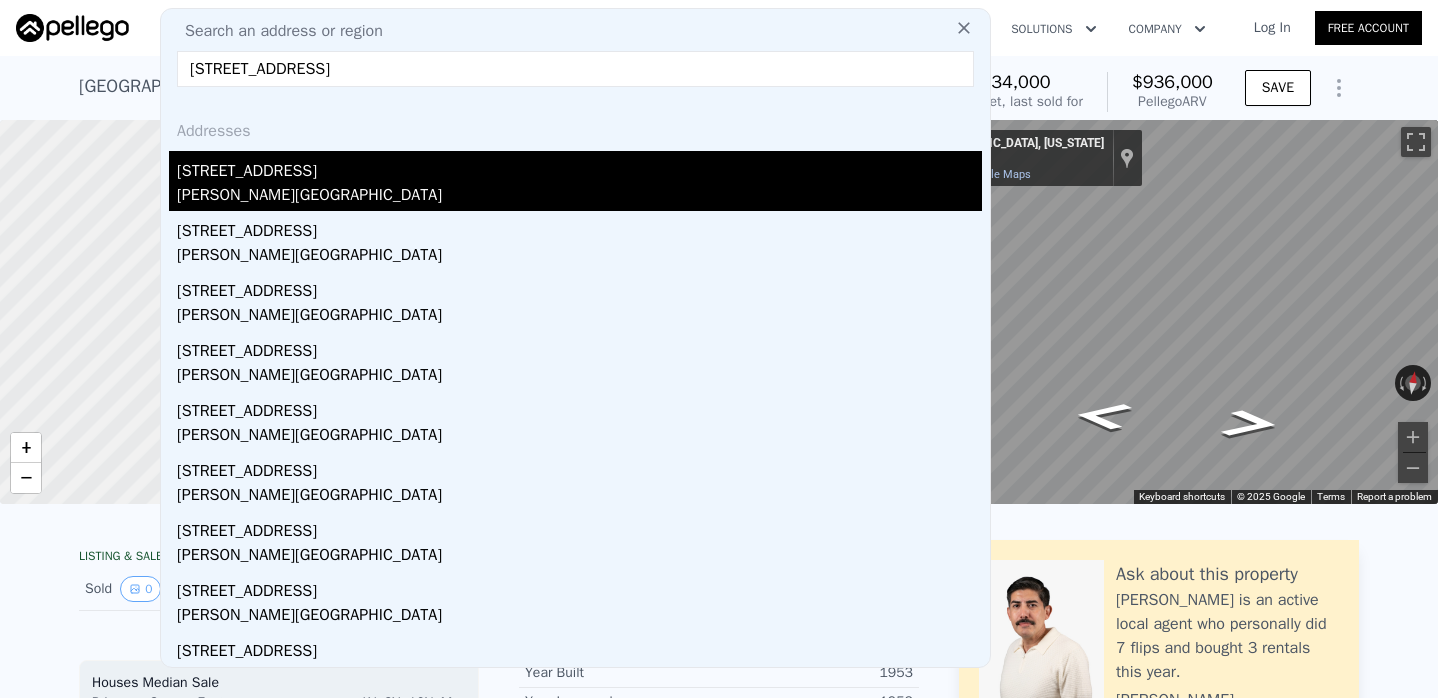 type on "[STREET_ADDRESS]" 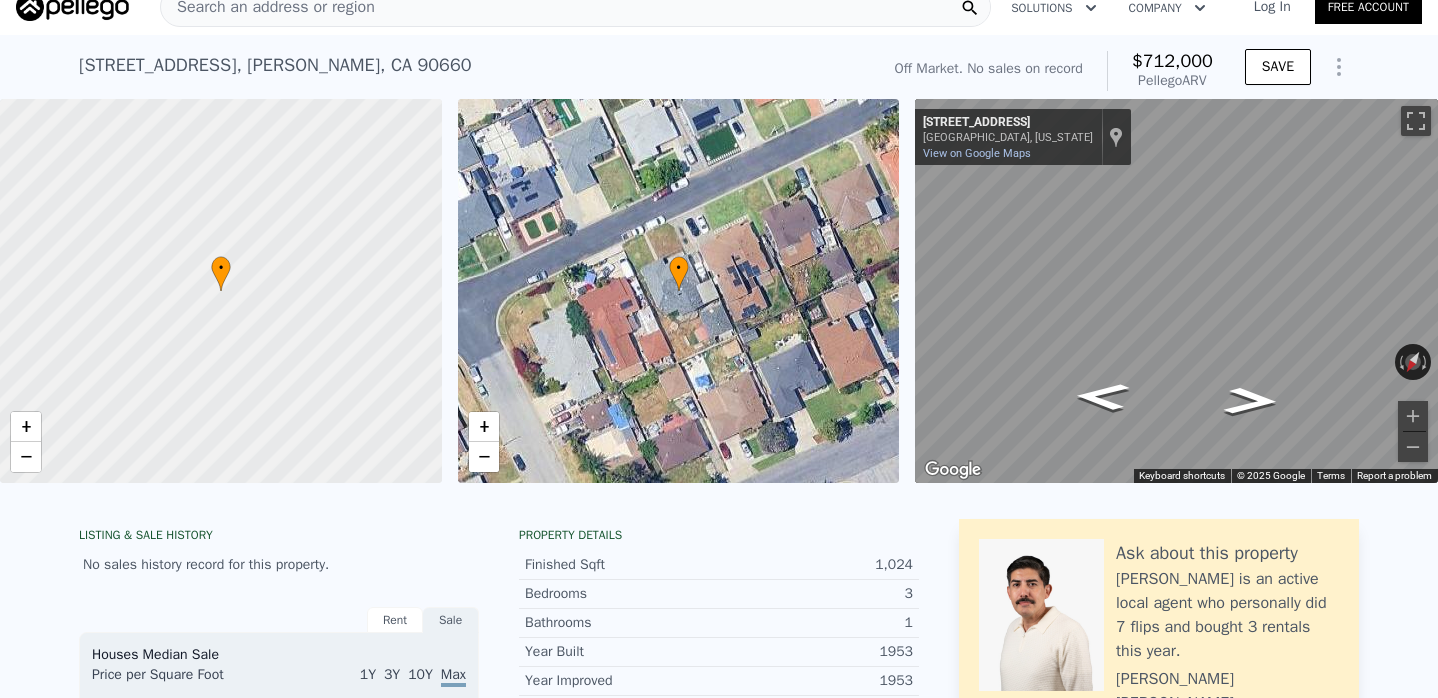 scroll, scrollTop: 19, scrollLeft: 0, axis: vertical 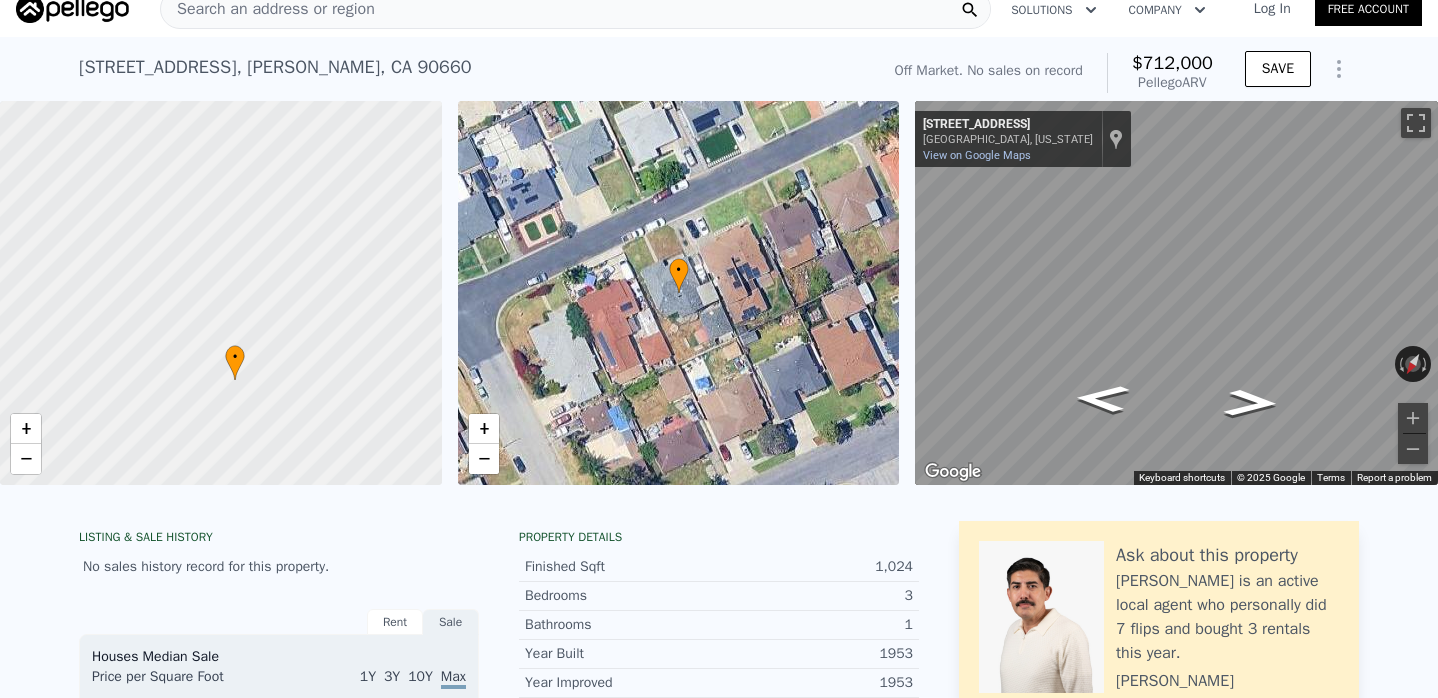 drag, startPoint x: 304, startPoint y: 251, endPoint x: 318, endPoint y: 338, distance: 88.11924 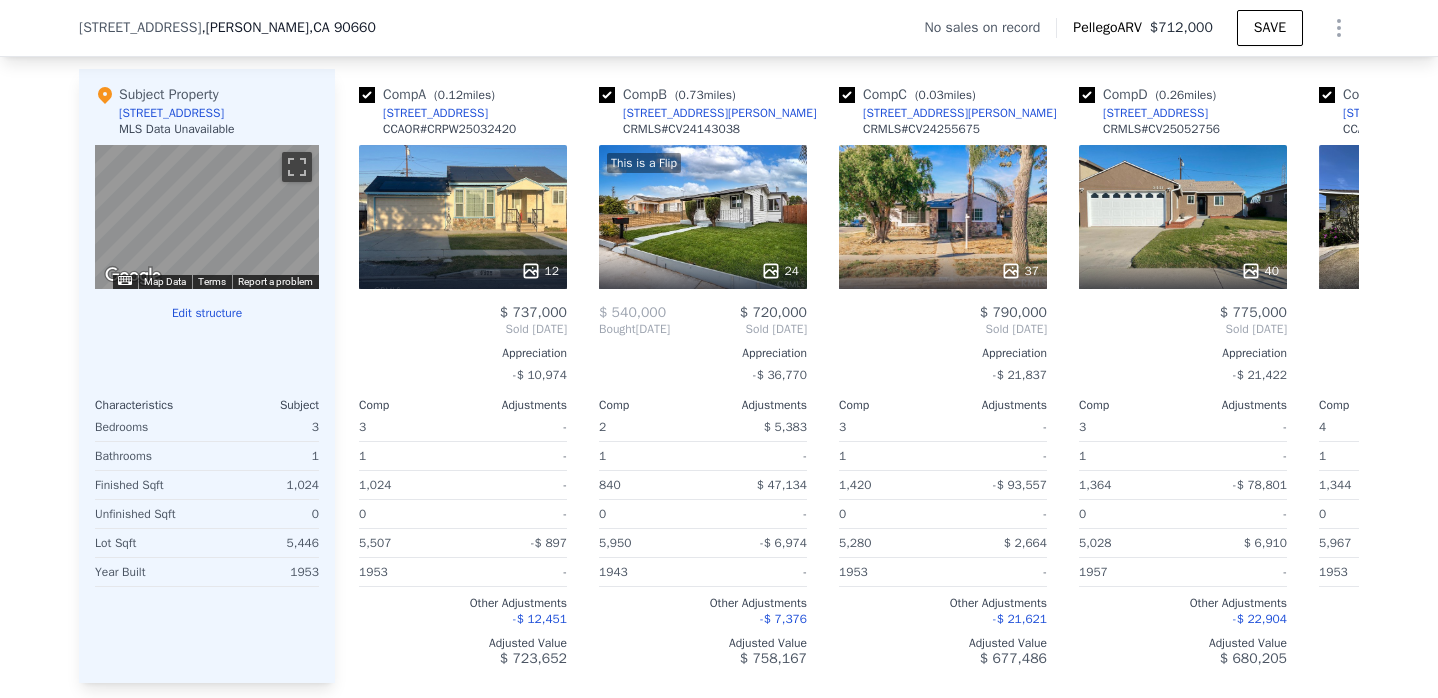 scroll, scrollTop: 1928, scrollLeft: 0, axis: vertical 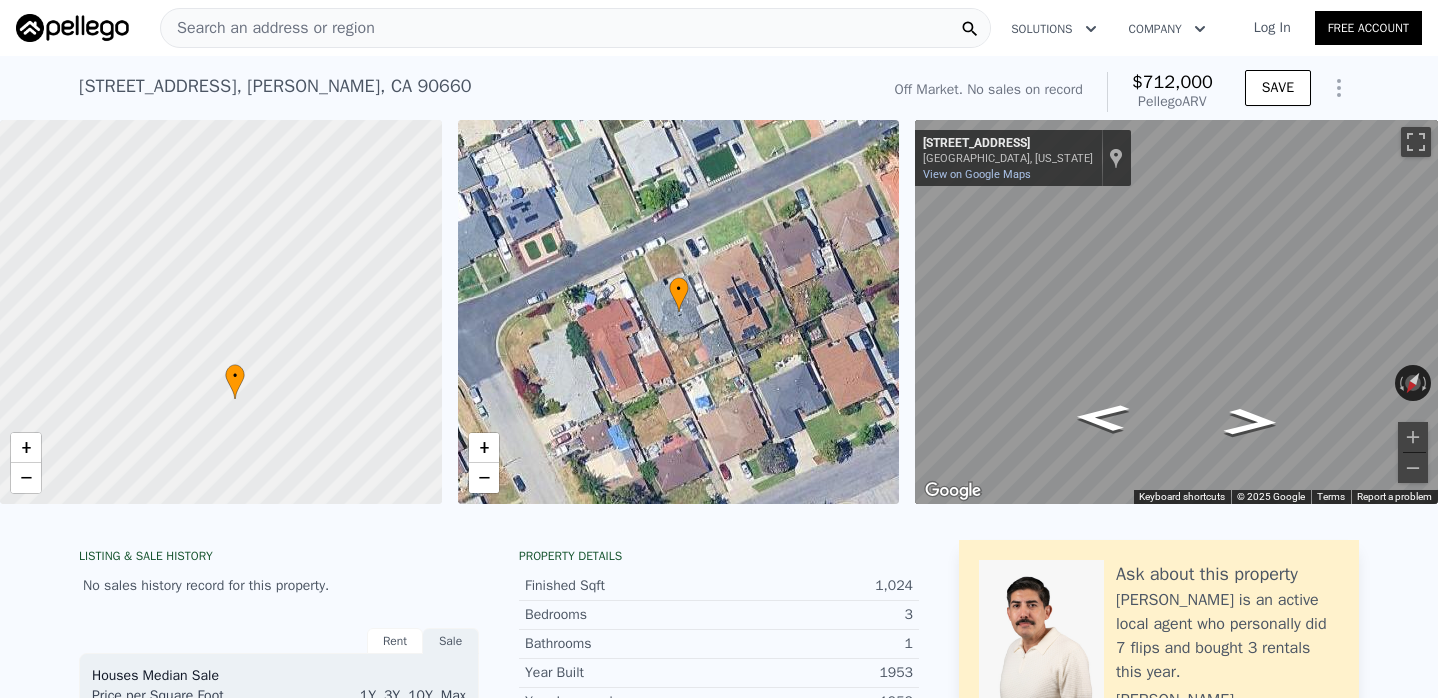click on "Search an address or region" at bounding box center (575, 28) 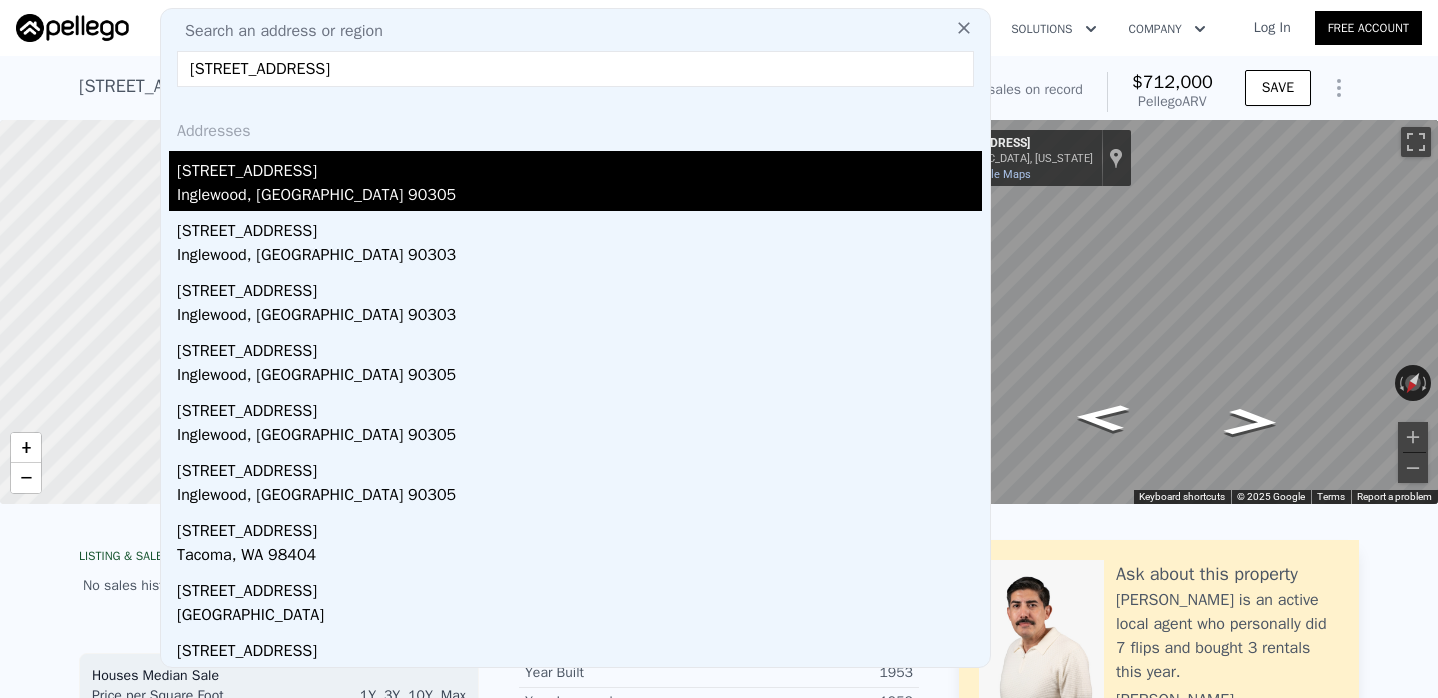 type on "[STREET_ADDRESS]" 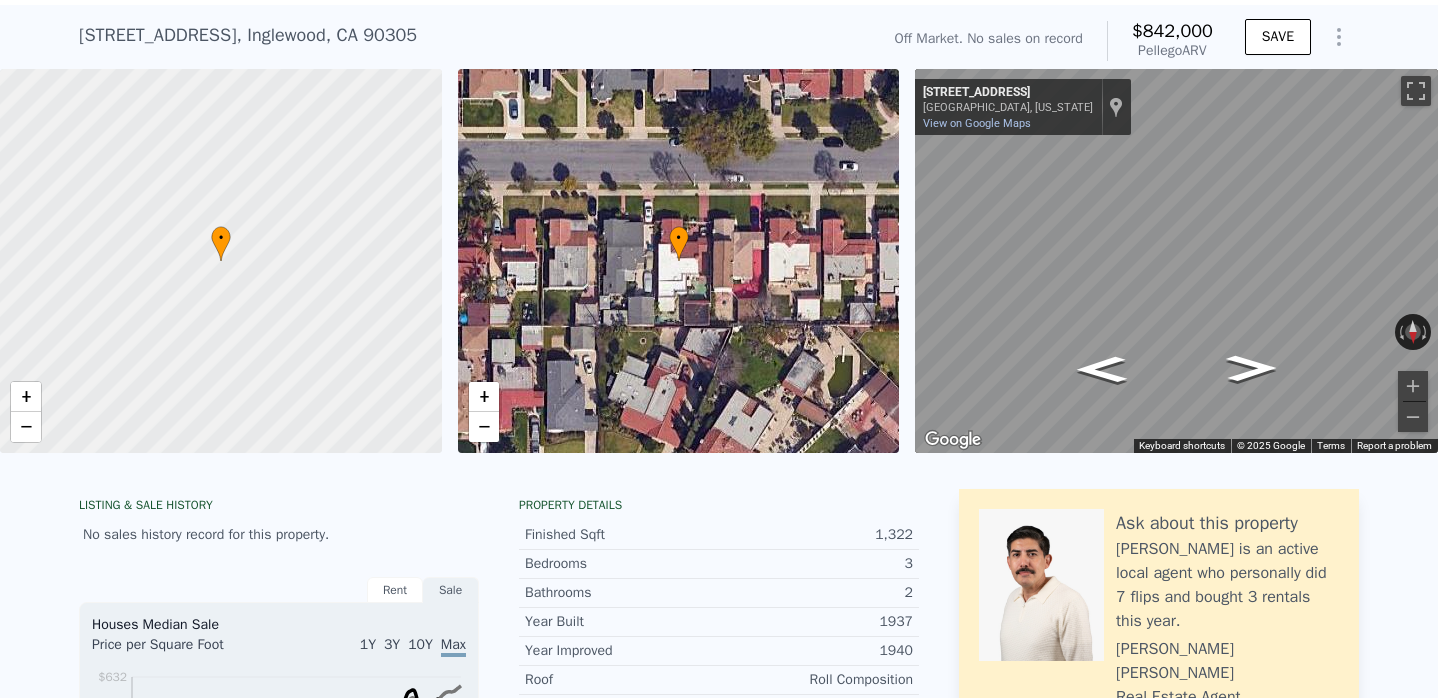 scroll, scrollTop: 0, scrollLeft: 0, axis: both 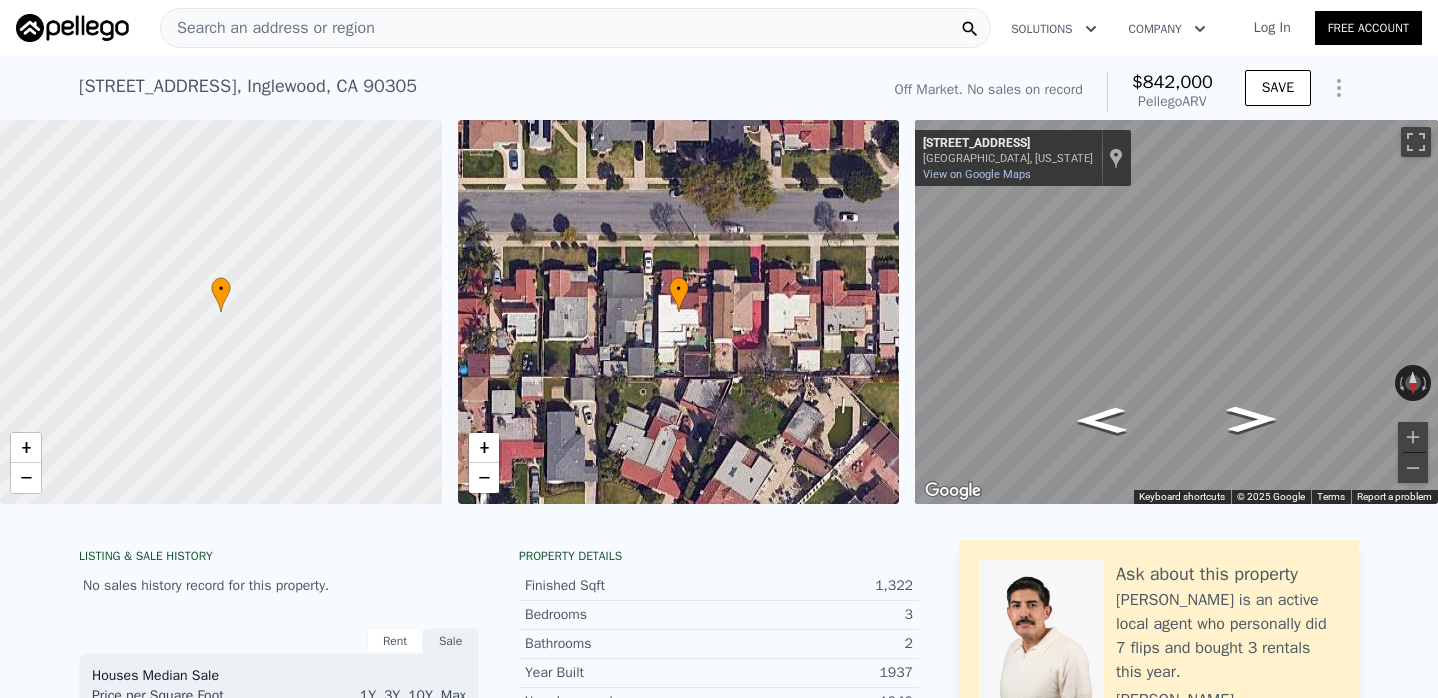 click on "Search an address or region" at bounding box center (575, 28) 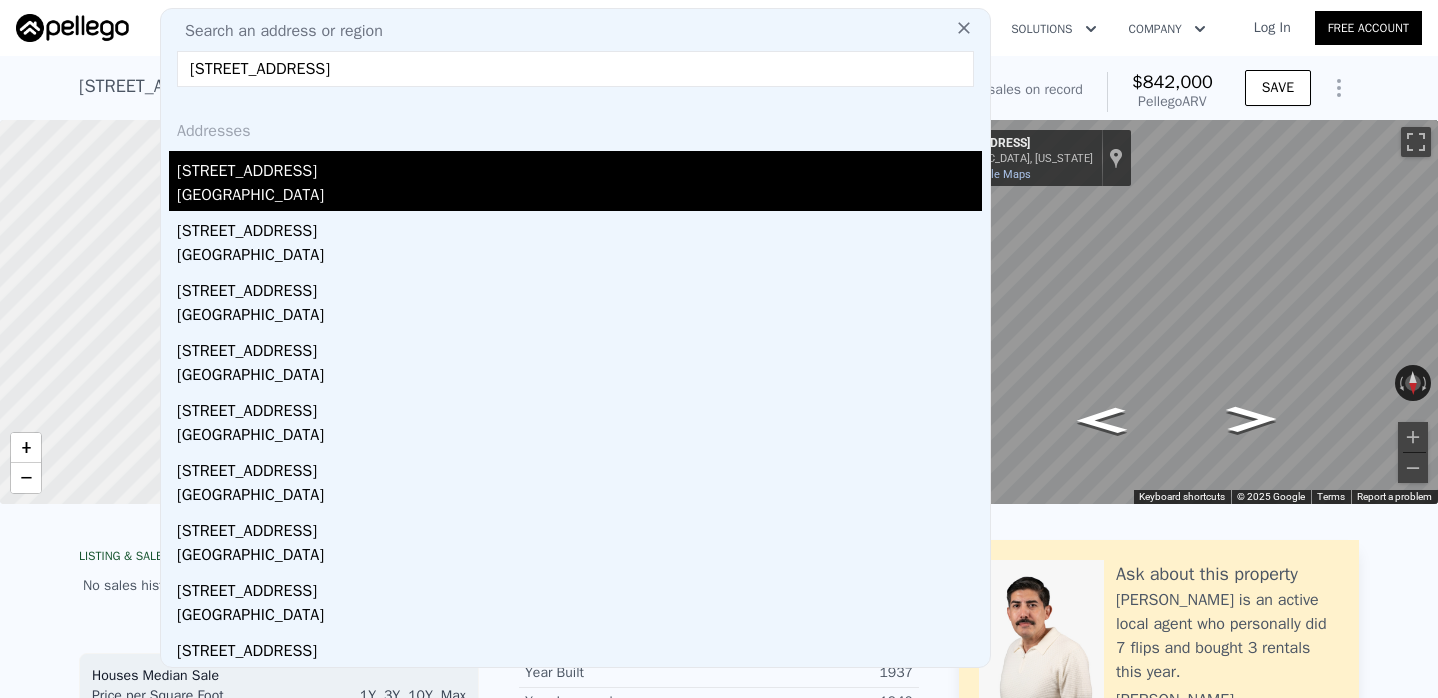 type on "[STREET_ADDRESS]" 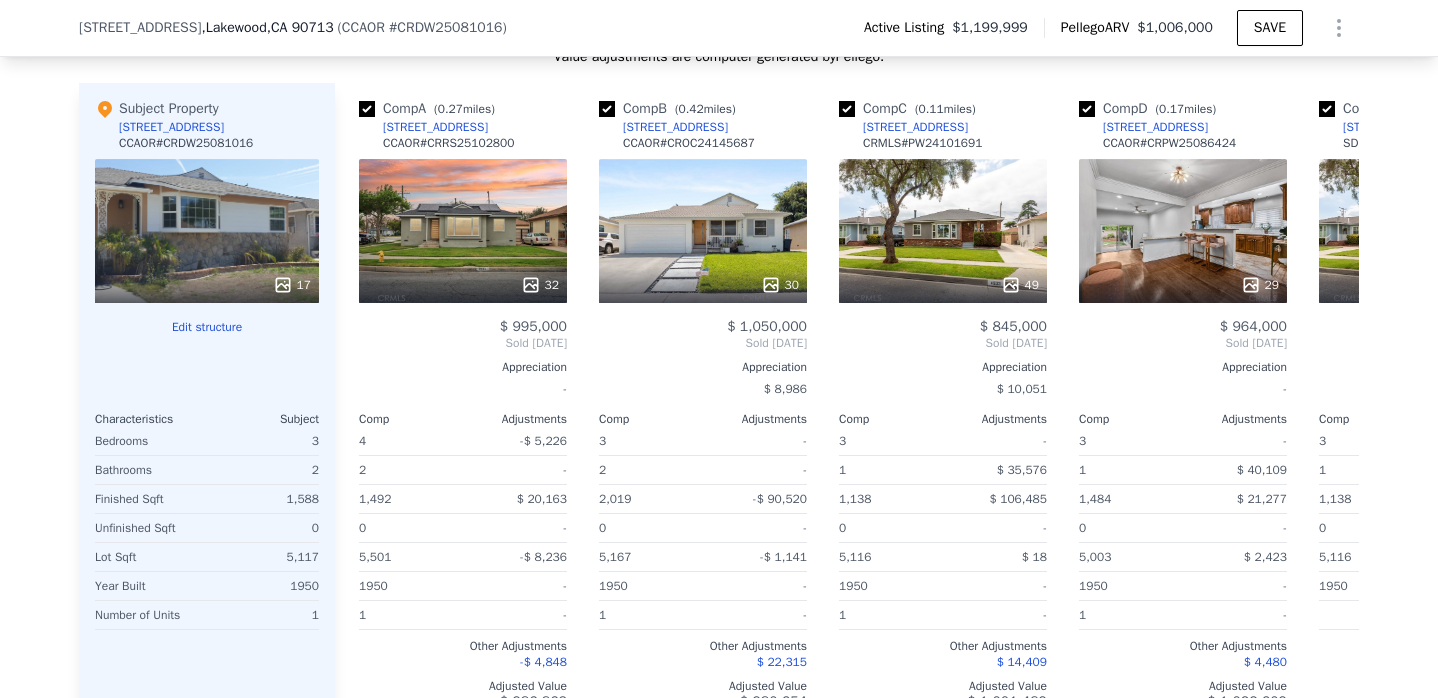 scroll, scrollTop: 2157, scrollLeft: 0, axis: vertical 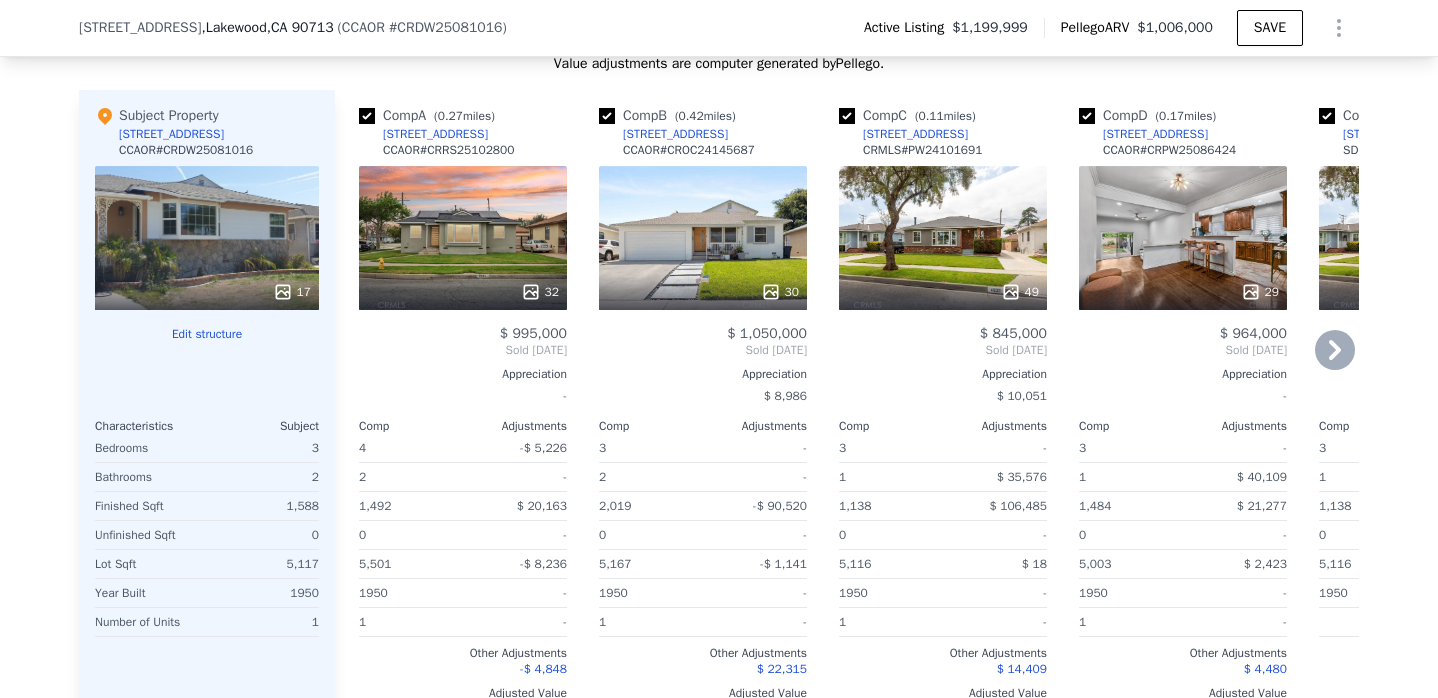 click on "32" at bounding box center (463, 238) 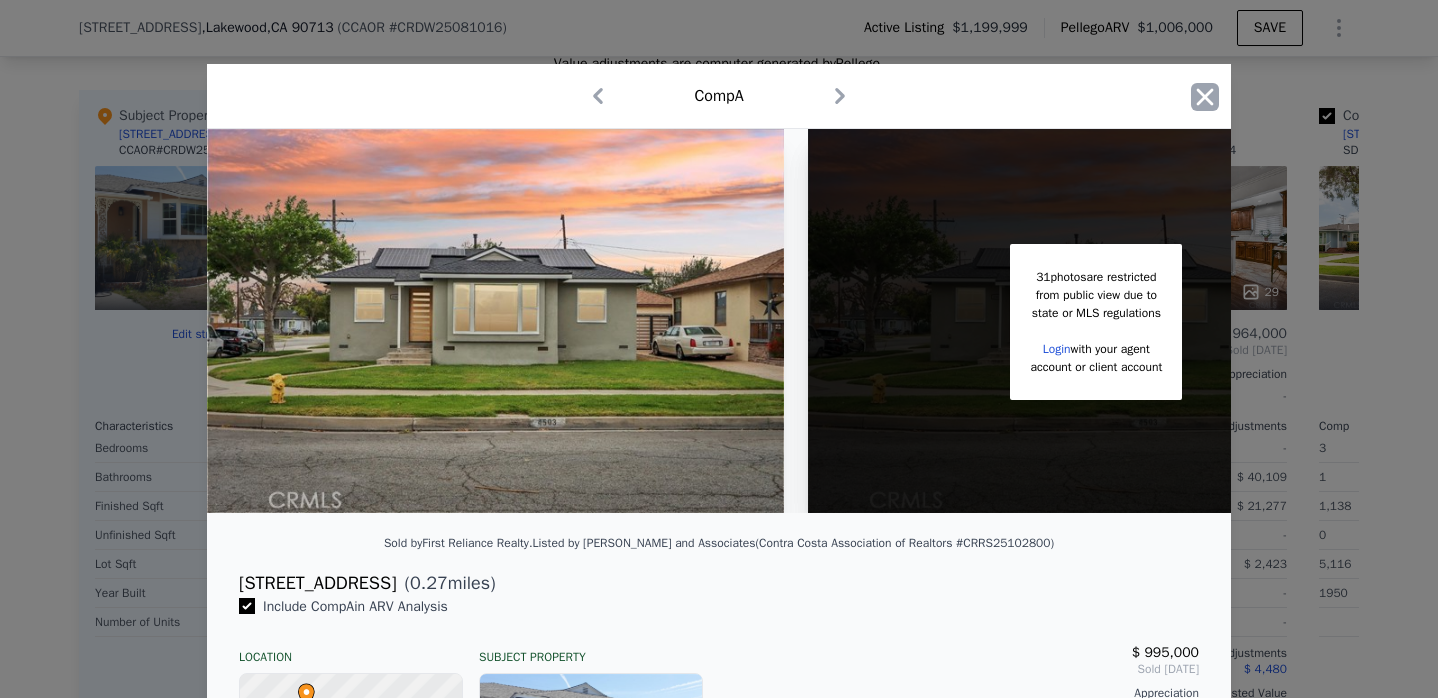 click 